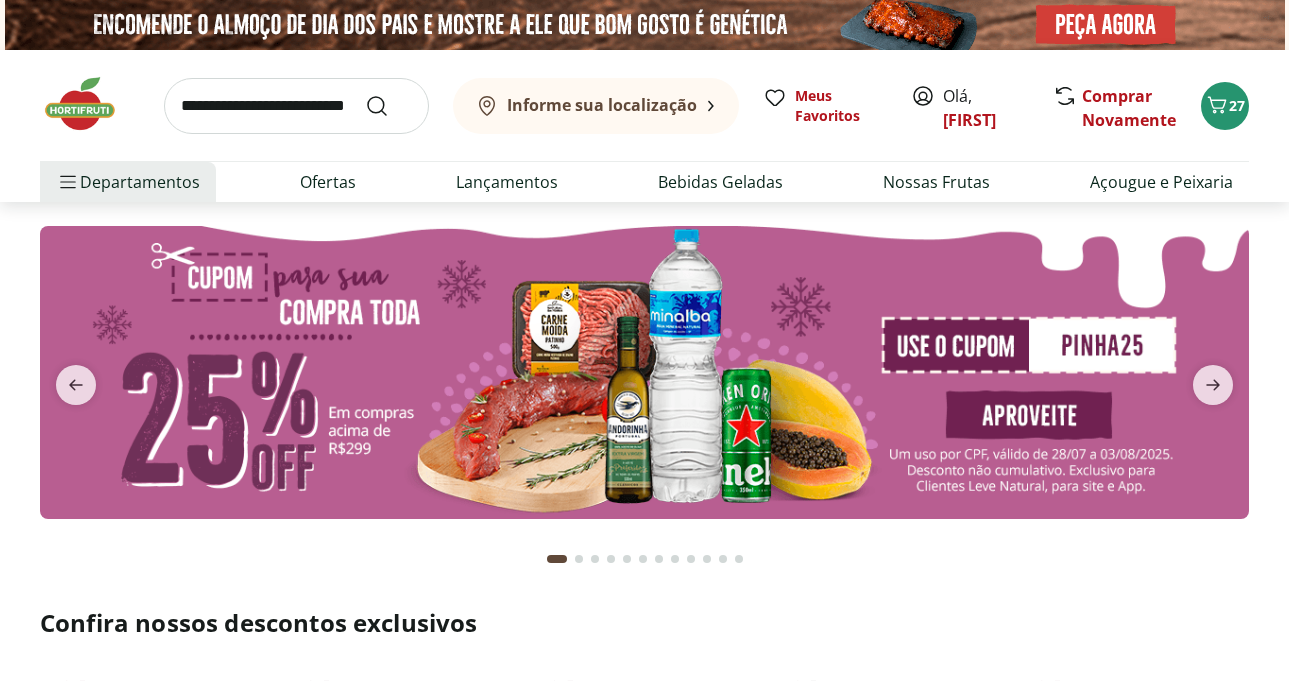 scroll, scrollTop: 0, scrollLeft: 0, axis: both 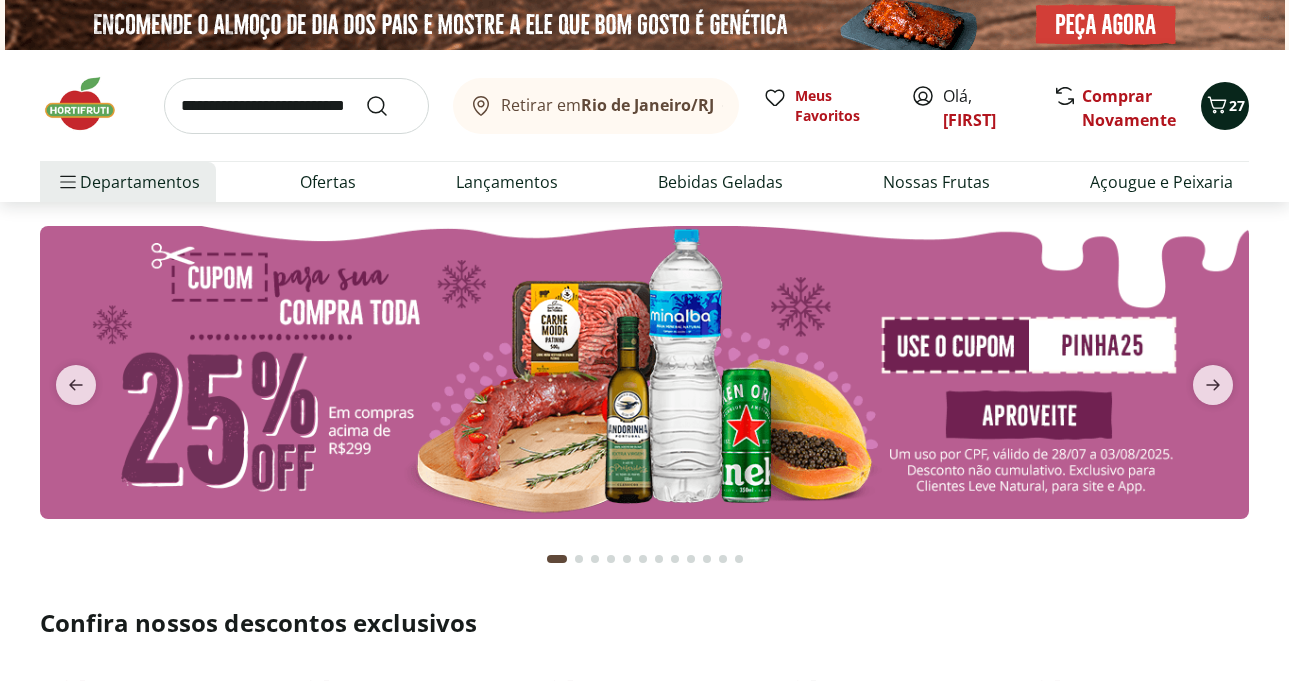 click on "27" at bounding box center (1225, 106) 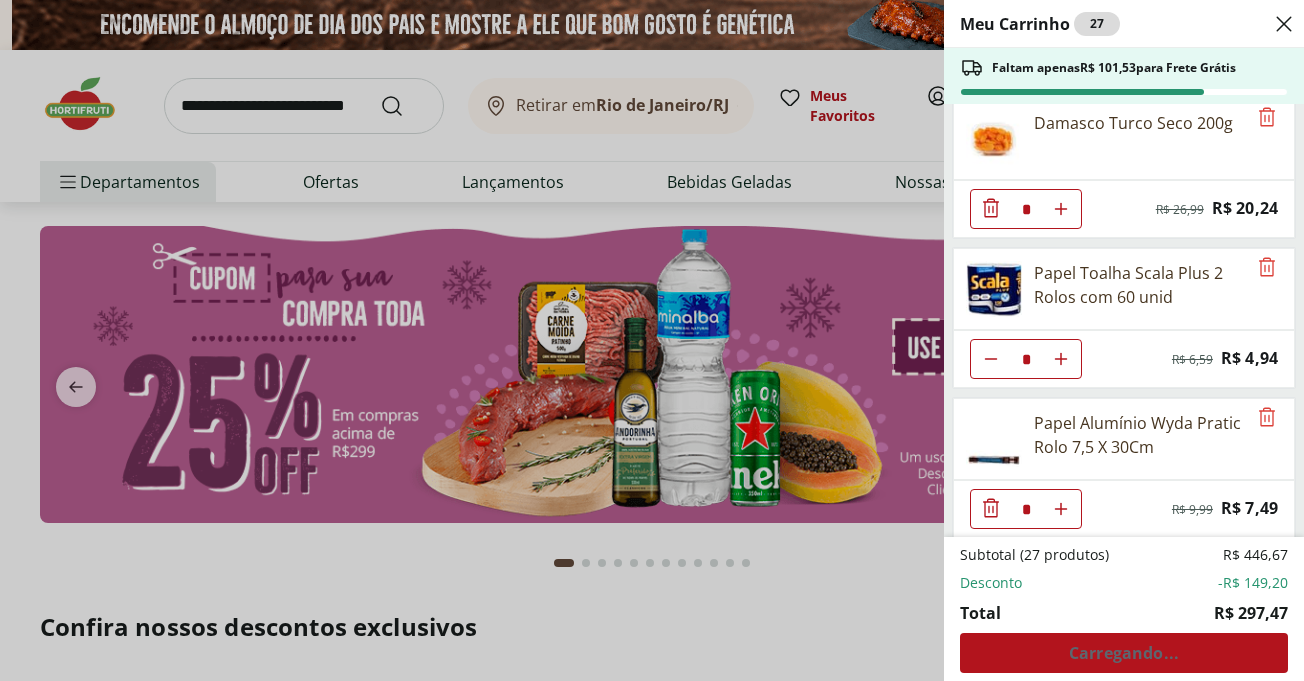 scroll, scrollTop: 500, scrollLeft: 0, axis: vertical 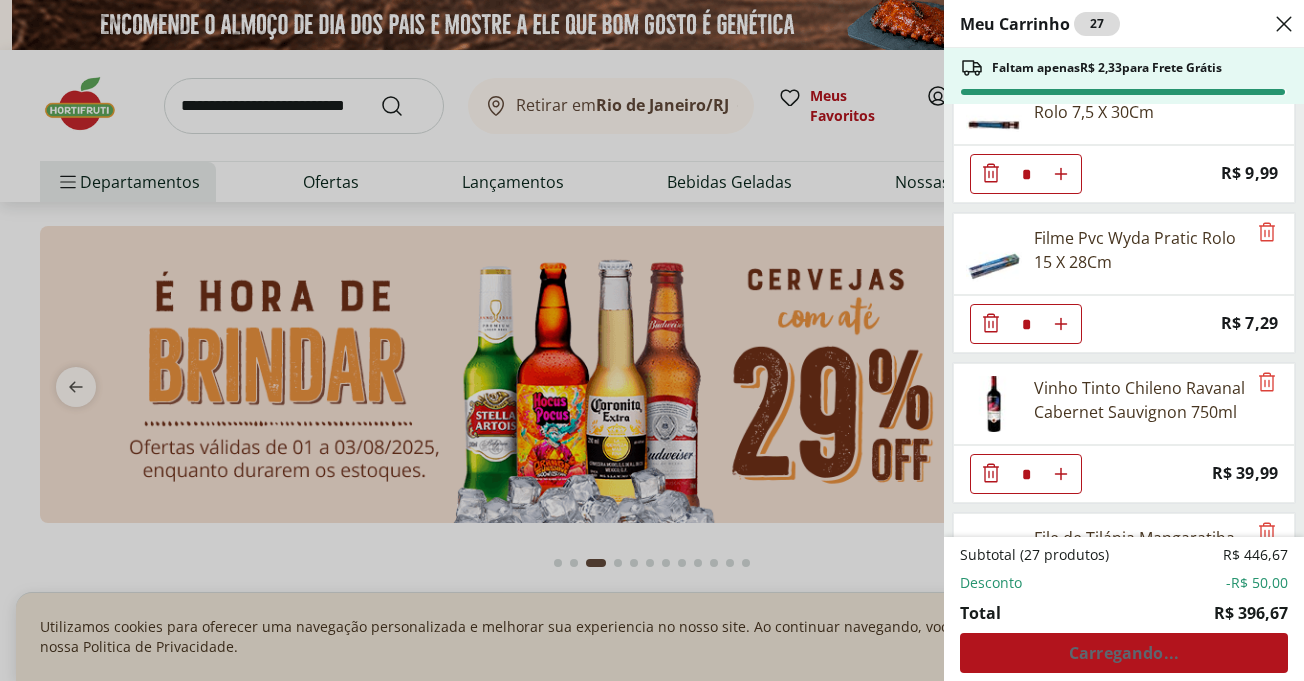 click on "Meu Carrinho 27 Faltam apenas  R$ 2,33  para Frete Grátis Camarão Cinza Médio Limpo Unidade * Price: R$ 38,97 Damasco Turco Seco 200g * Price: R$ 26,99 Papel Toalha Scala Plus 2 Rolos com 60 unid * Price: R$ 6,59 Papel Alumínio Wyda Pratic Rolo 7,5 X 30Cm * Price: R$ 9,99 Filme Pvc Wyda Pratic Rolo 15 X 28Cm * Price: R$ 7,29 Vinho Tinto Chileno Ravanal Cabernet Sauvignon 750ml * Price: R$ 39,99 File de Tilápia Mangaratiba * Price: R$ 34,95 Filé Mignon Suíno Resfriado * Price: R$ 10,47 Medalhão de Filé Mignon * Original price: R$ 74,95 Price: R$ 49,95 Chá Mate Original Matte Leão Garrafa 300Ml * Price: R$ 3,99 Pepino Japonês Unidade * Price: R$ 1,89 Agrião Baby Leaf Hidrosol * Price: R$ 5,99 Lava Roupas OMO Lavagem Perfeita Refil - 900Ml * Price: R$ 17,99 Amaciante Comfort Concentrado Puro Cuidado 500Ml * Price: R$ 15,09 Pão Francês Integral * Price: R$ 1,79 Milho Verde Em Conserva Tradicional Bonduelle Lata 170G * Price: R$ 6,59 Bolo Bem Casado * Price: R$ 20,20 * Price: *" at bounding box center [652, 340] 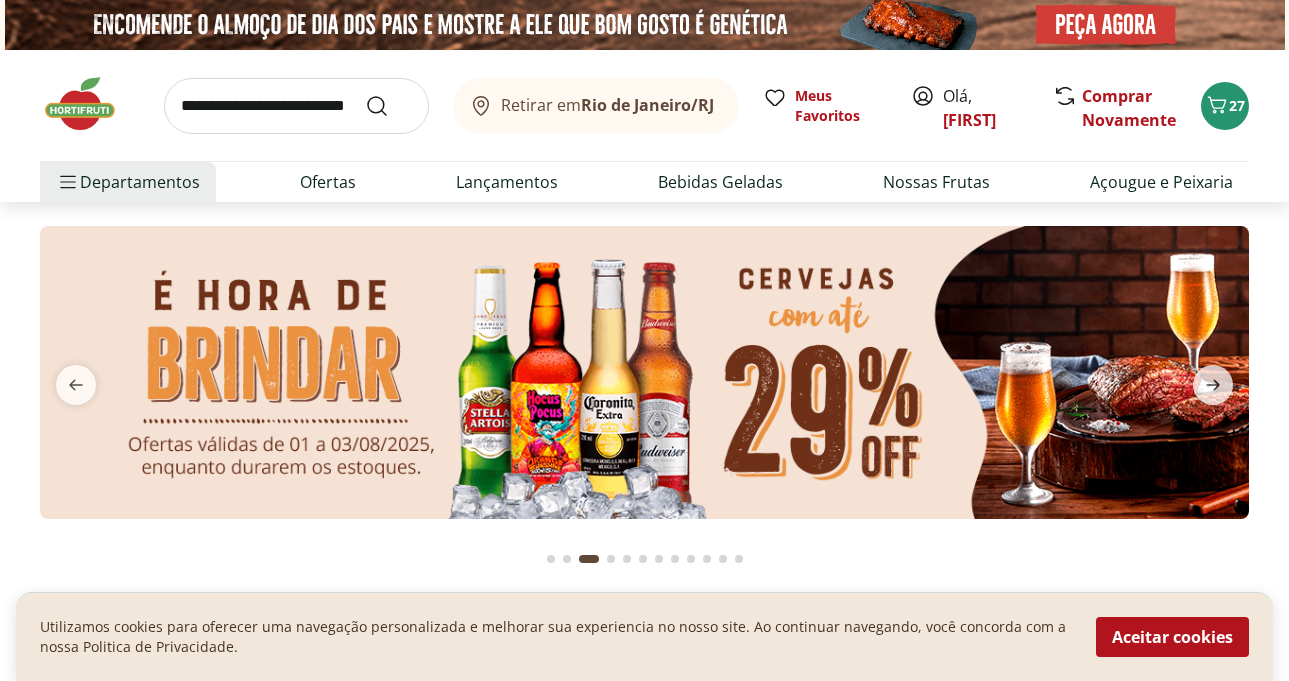 click on "Aceitar cookies" at bounding box center (1172, 637) 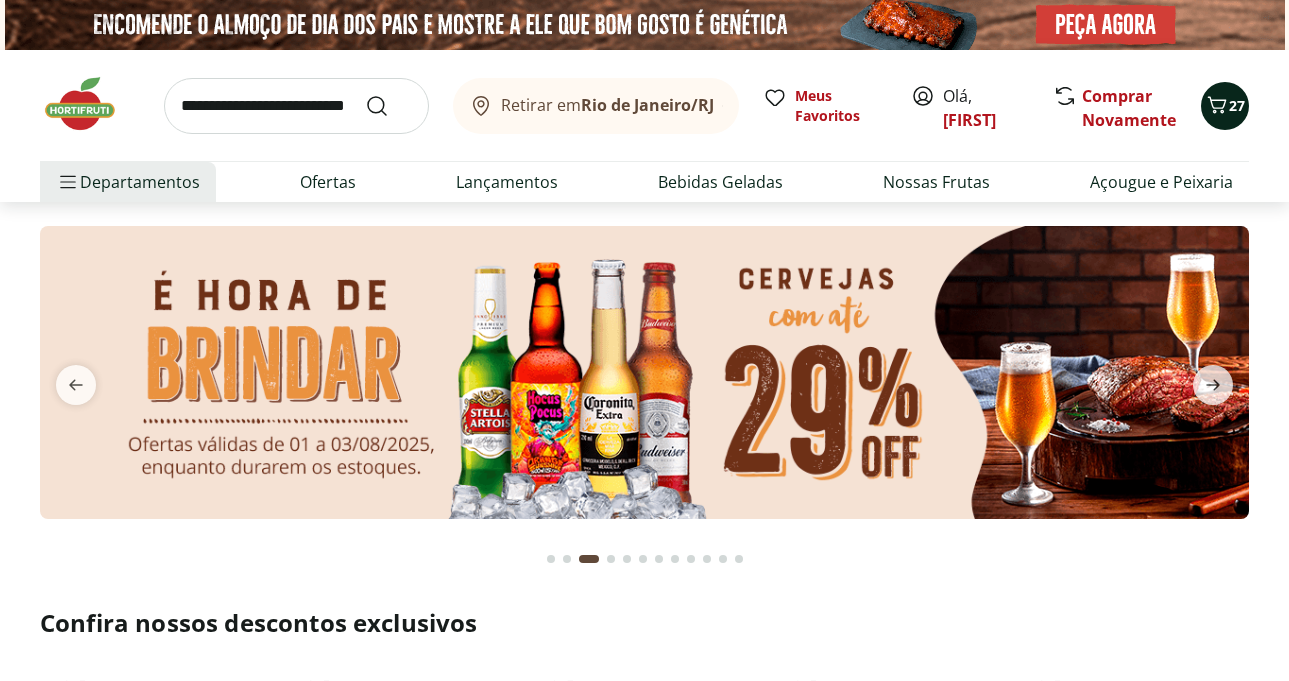 click 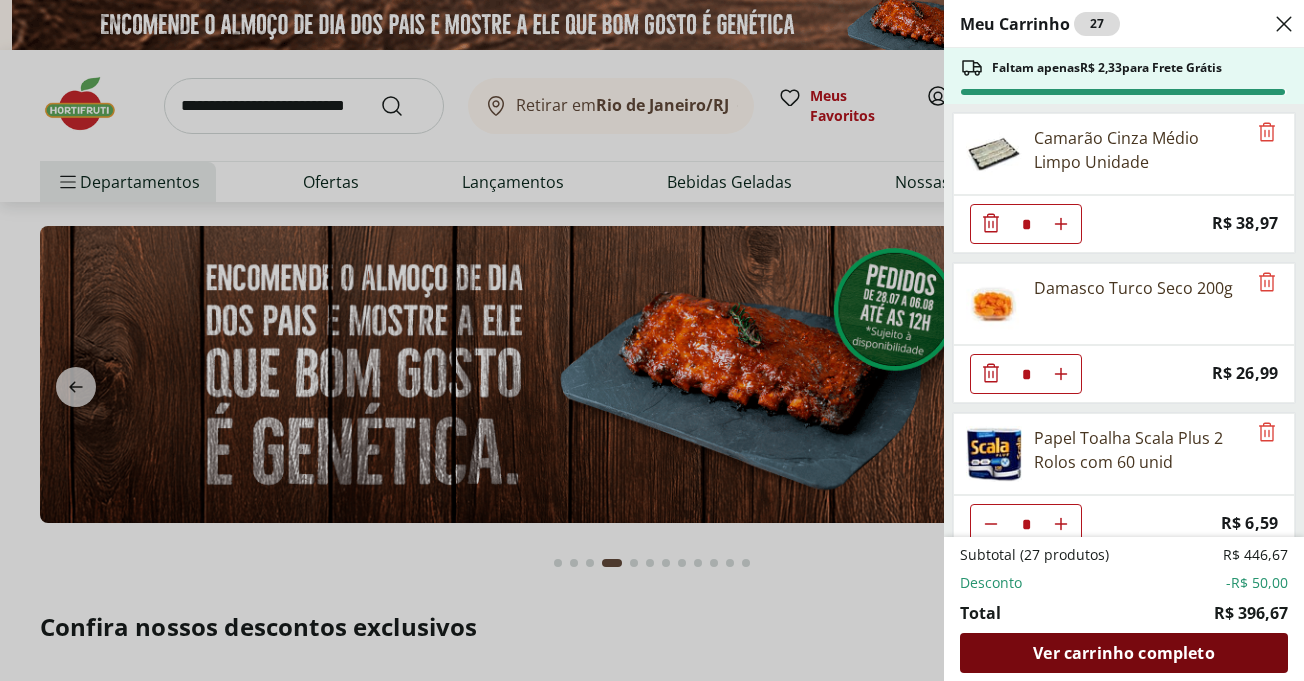 click on "Ver carrinho completo" at bounding box center (1123, 653) 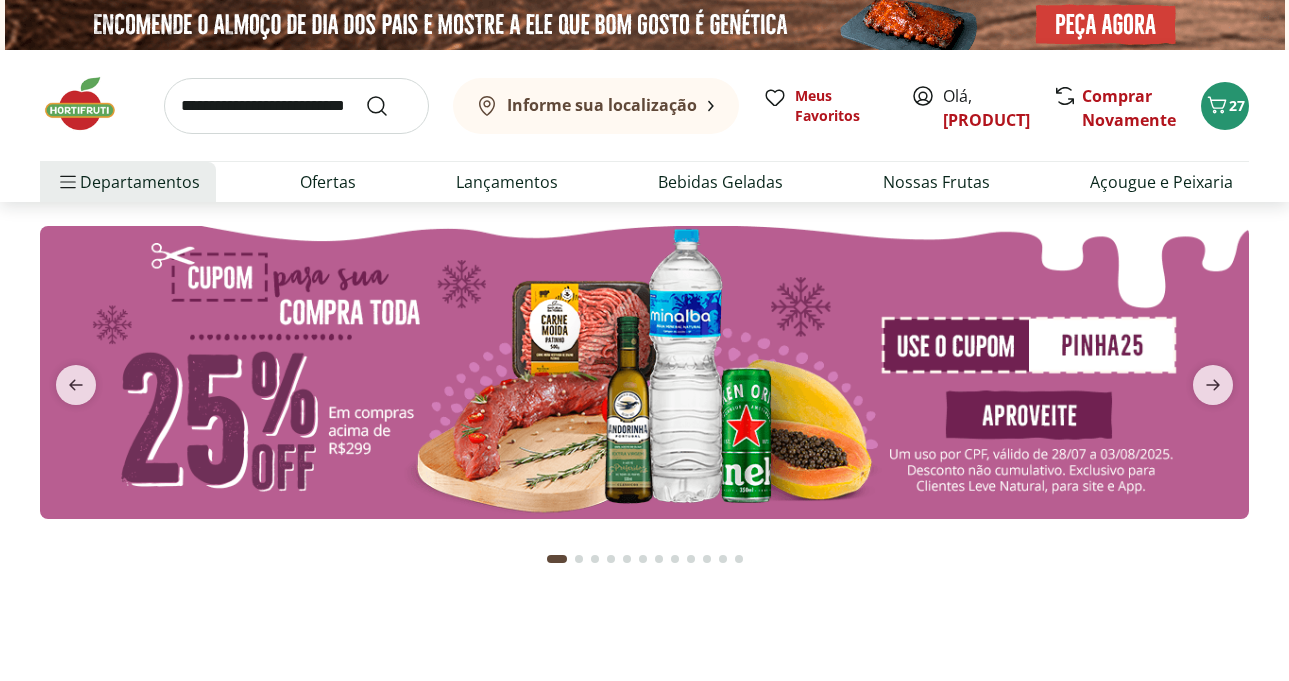 scroll, scrollTop: 0, scrollLeft: 0, axis: both 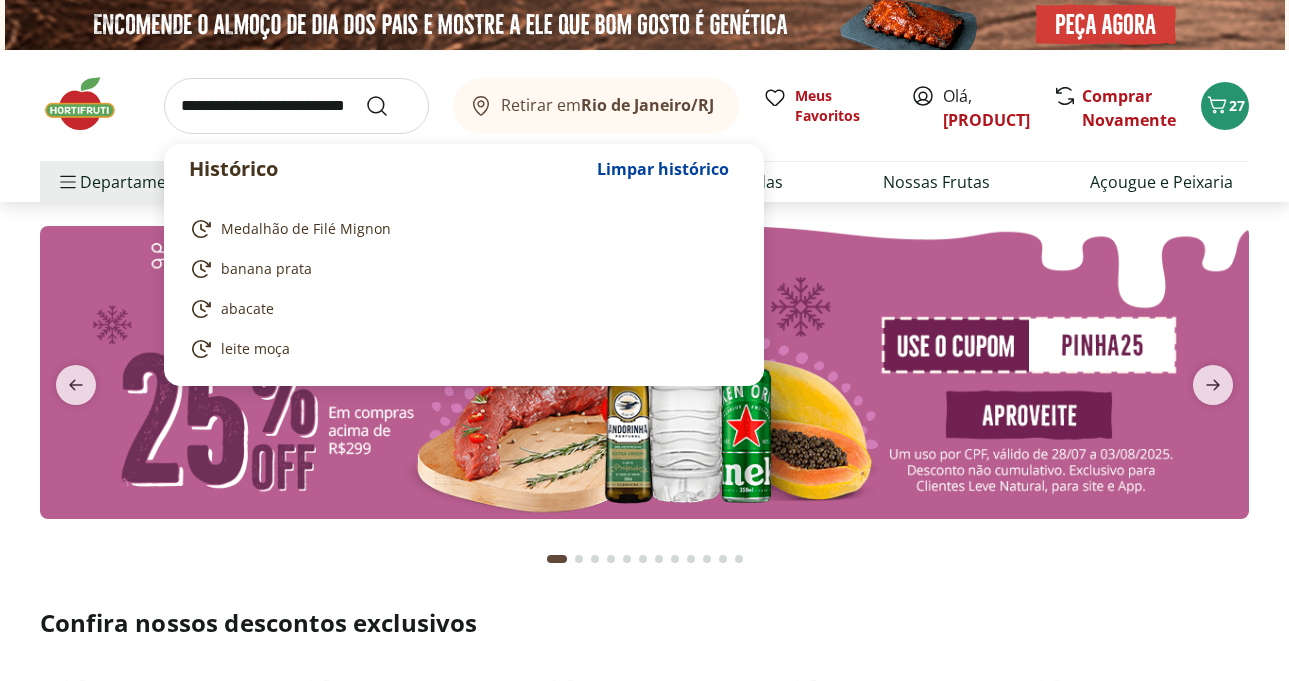 click at bounding box center (296, 106) 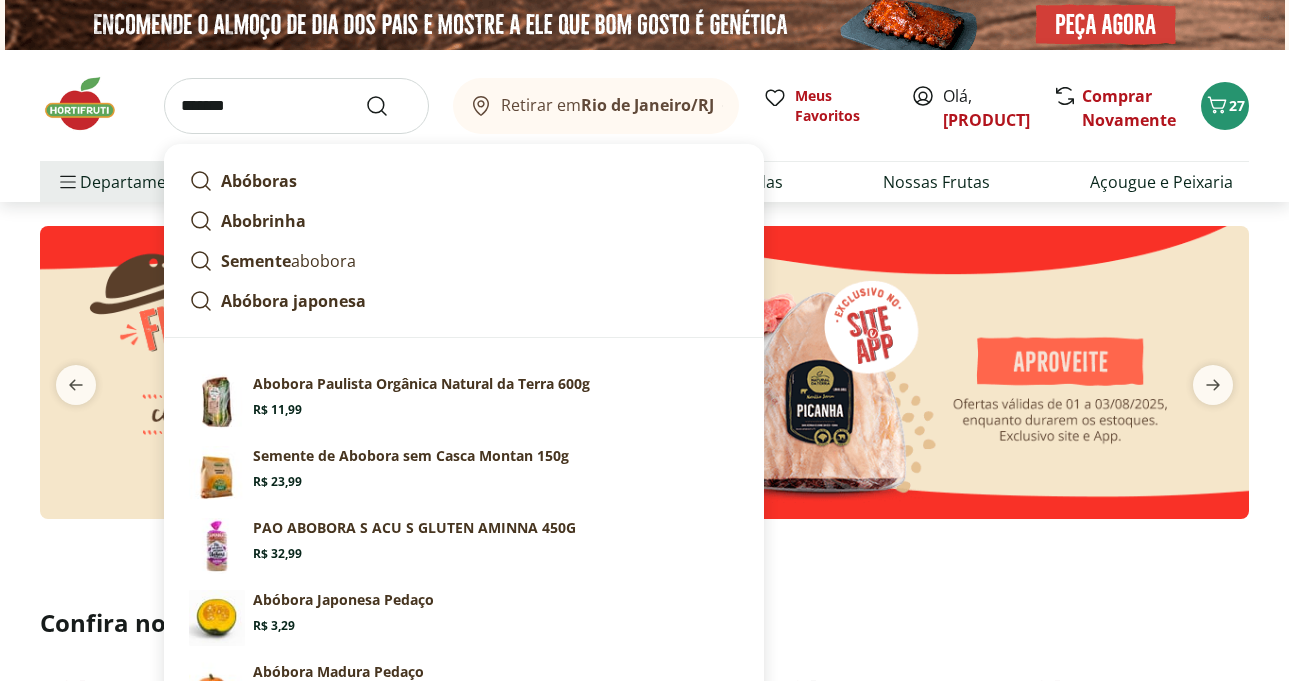 type on "*******" 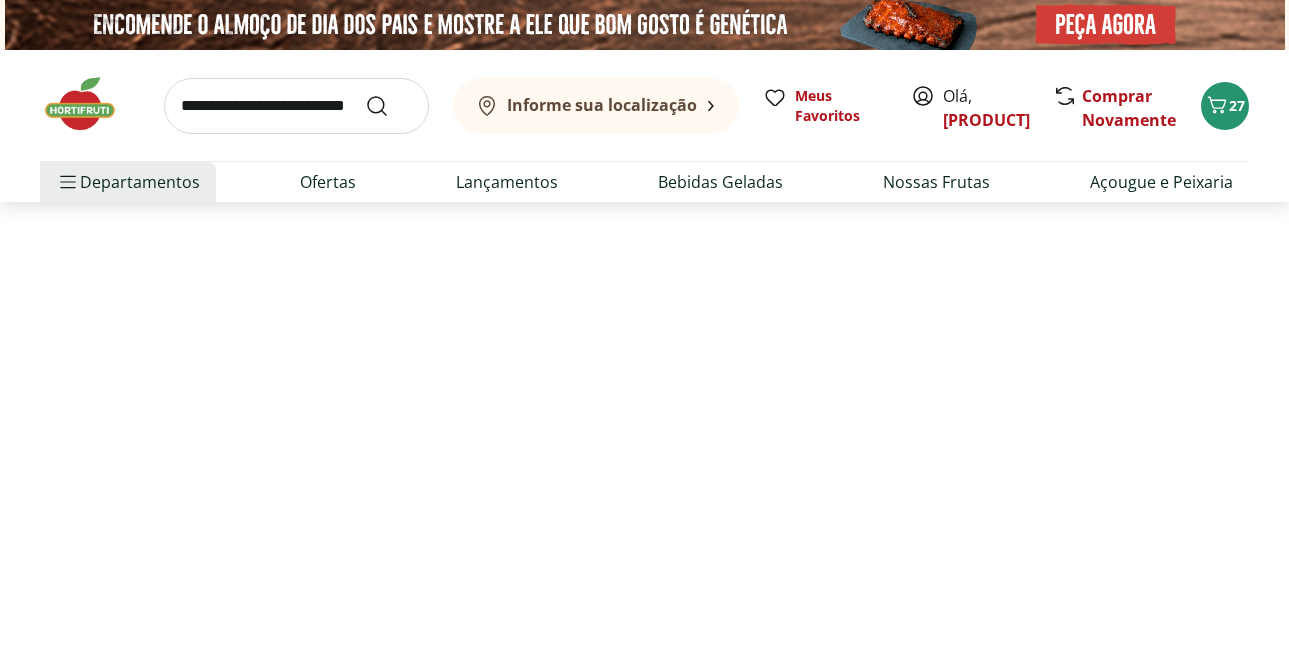 select on "**********" 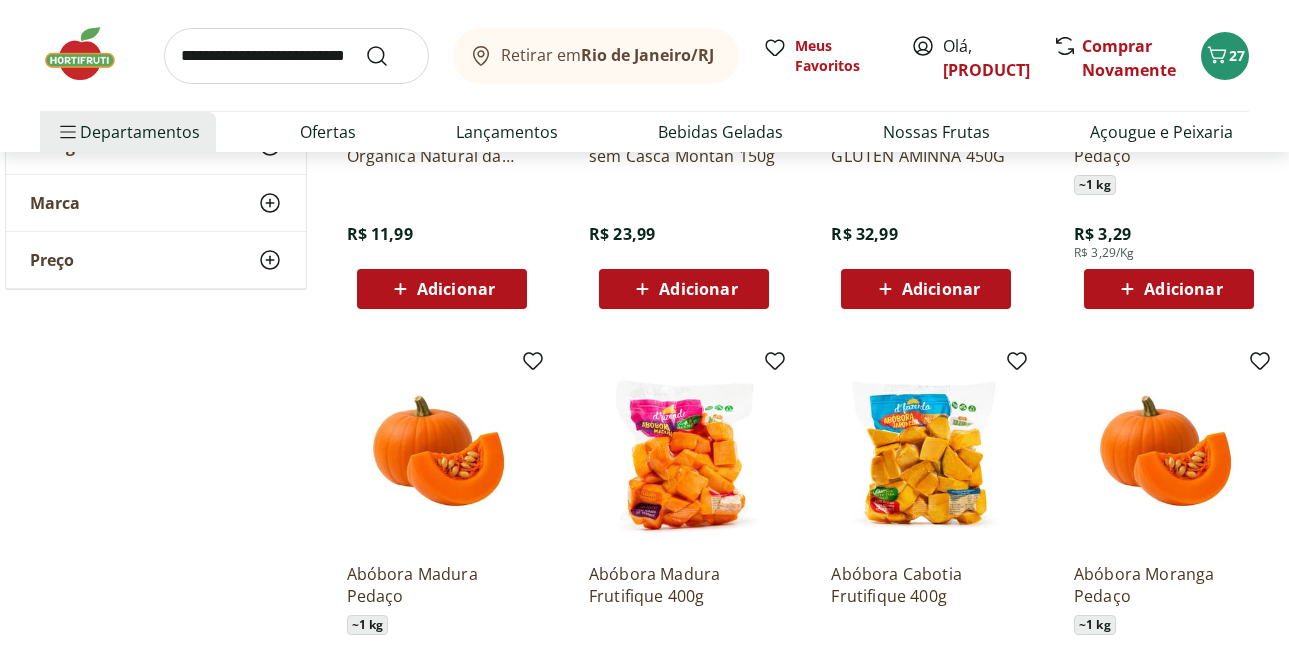 scroll, scrollTop: 600, scrollLeft: 0, axis: vertical 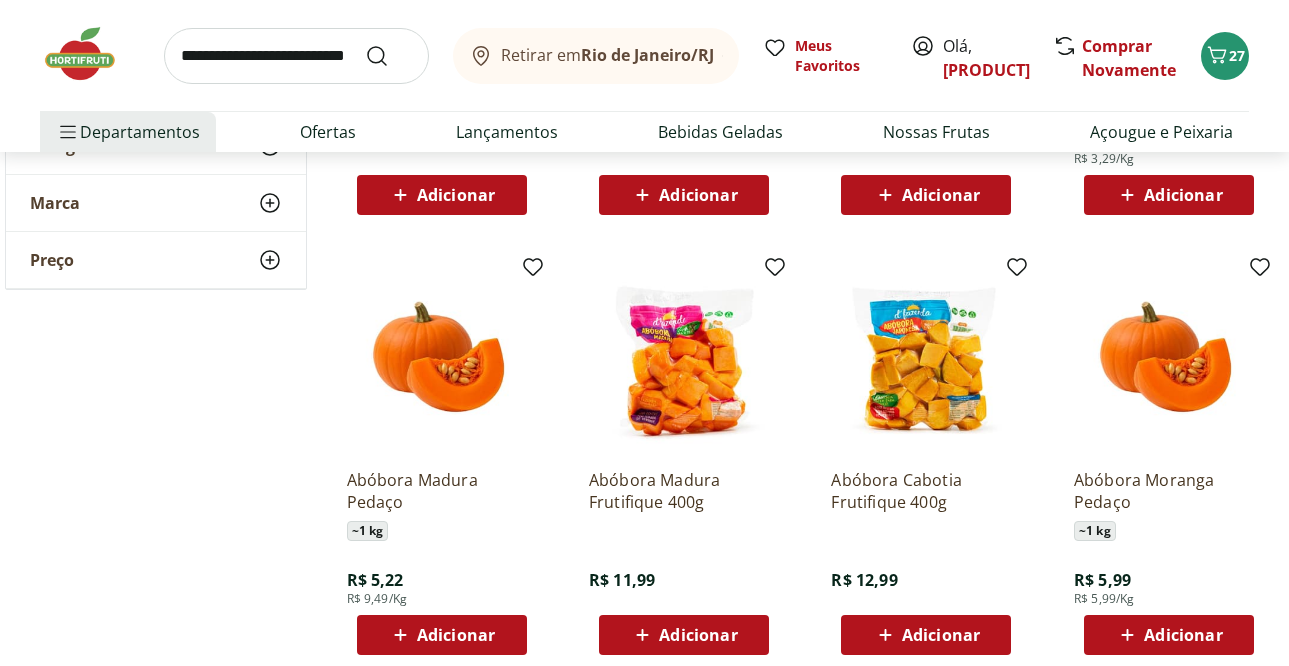 click on "Adicionar" at bounding box center (698, 635) 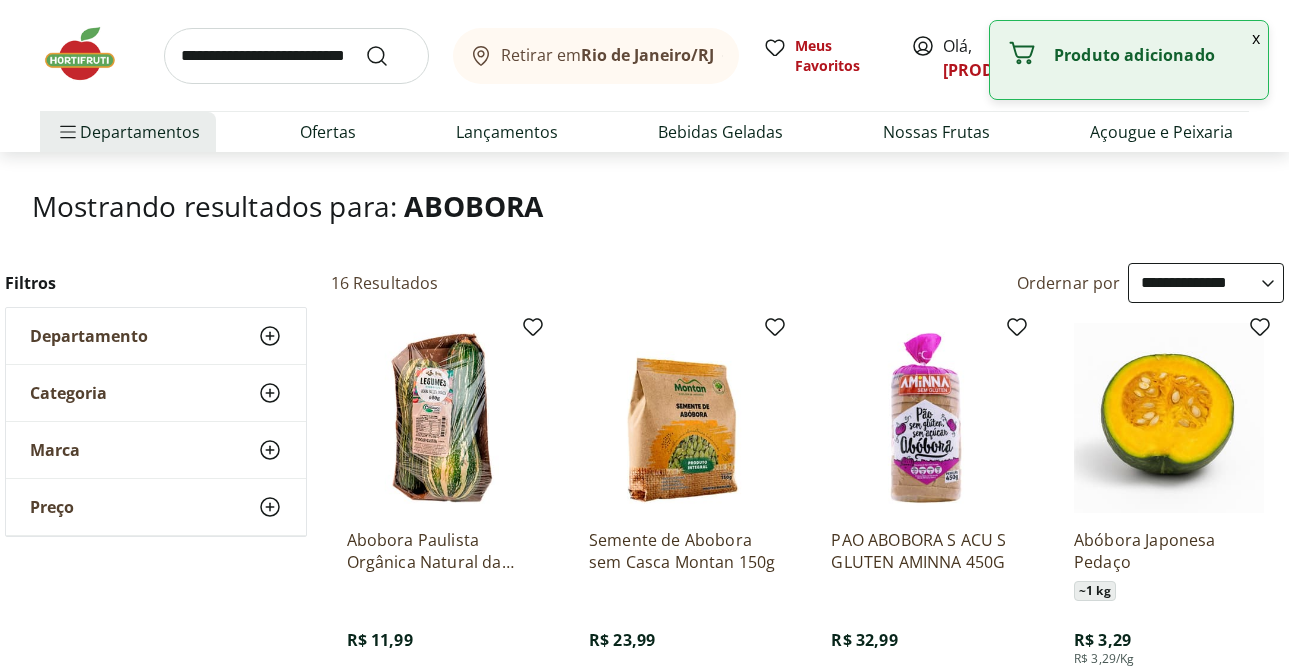 scroll, scrollTop: 0, scrollLeft: 0, axis: both 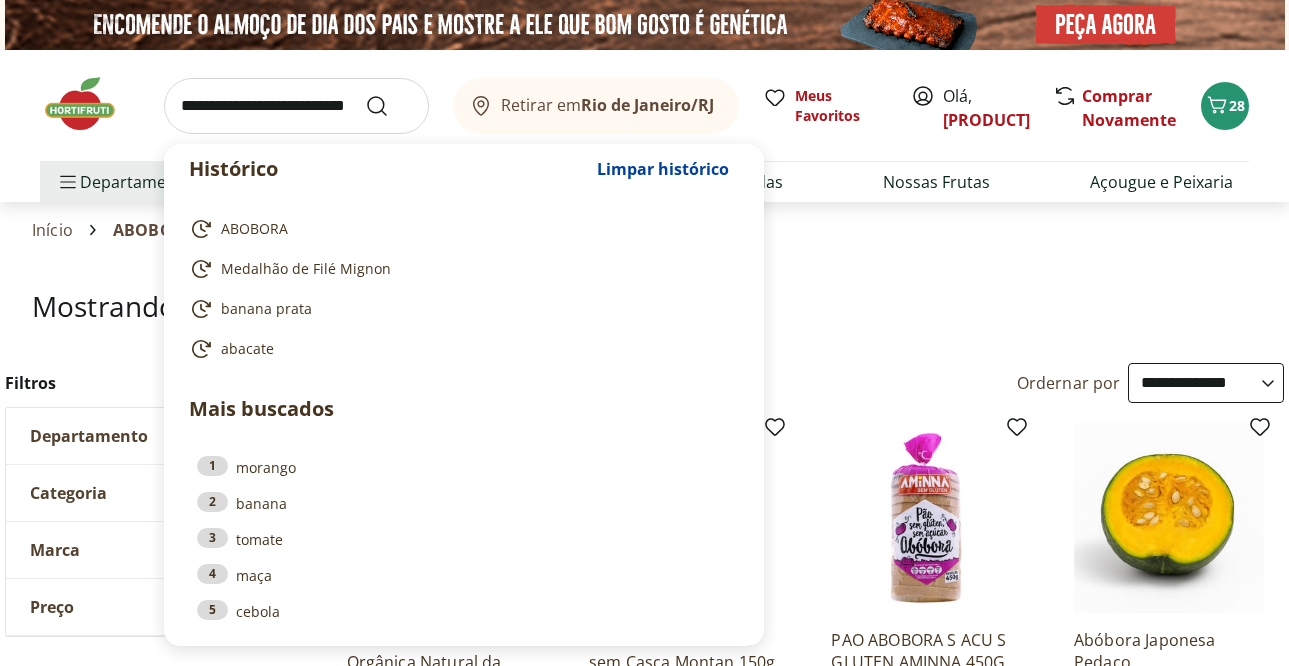 click at bounding box center [296, 106] 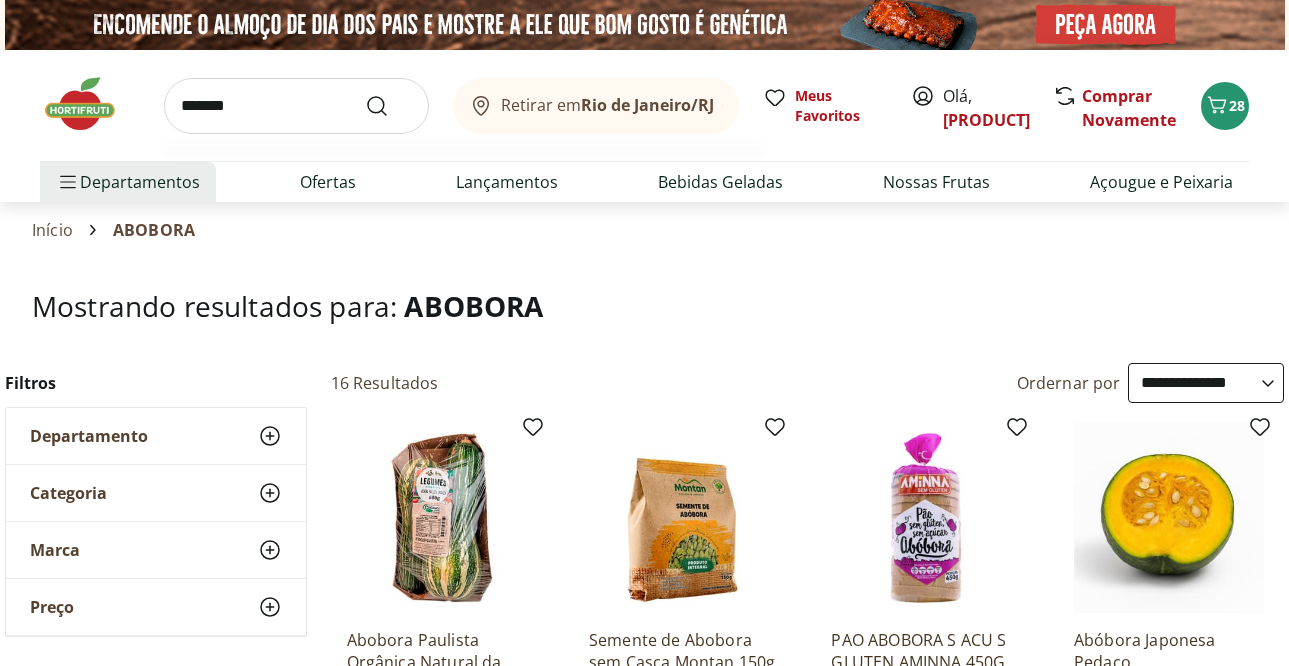 type on "*******" 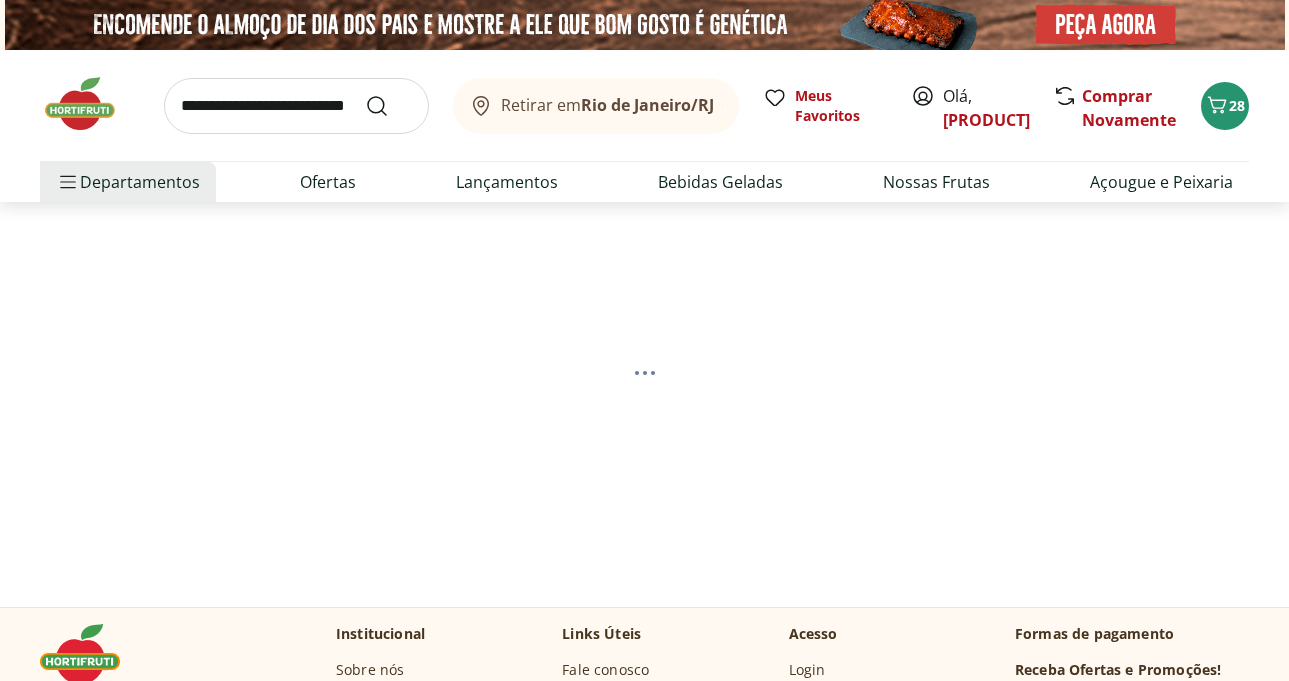 select on "**********" 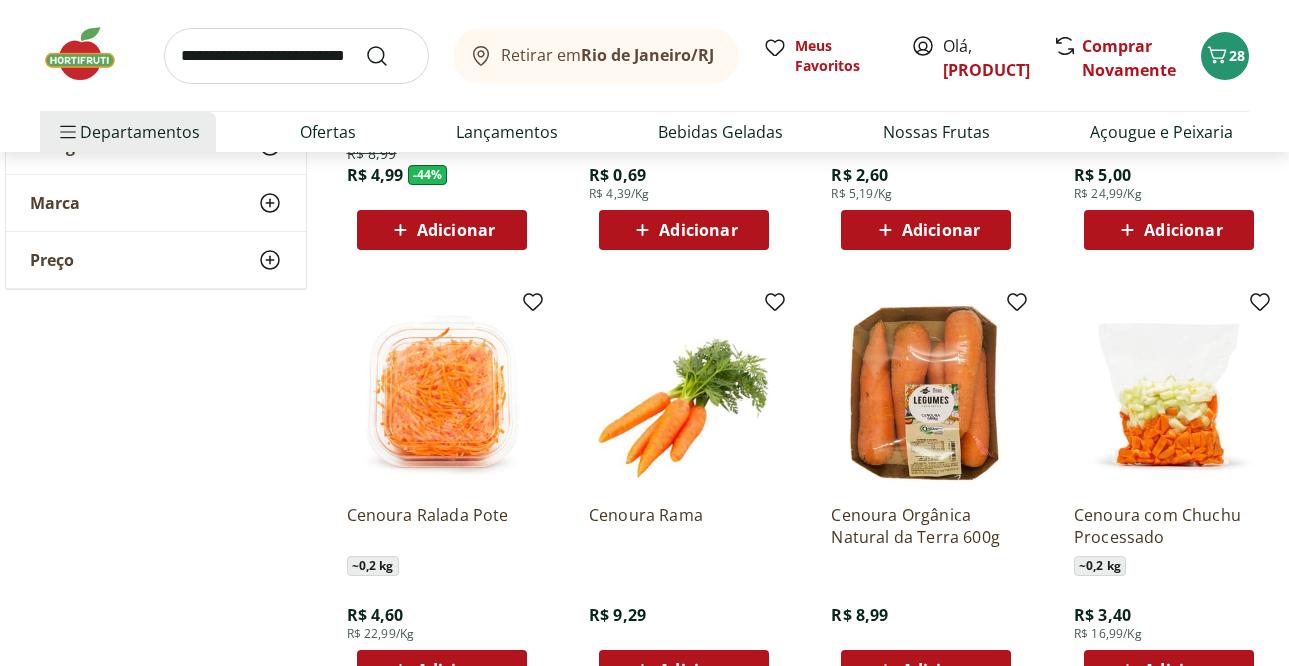 scroll, scrollTop: 600, scrollLeft: 0, axis: vertical 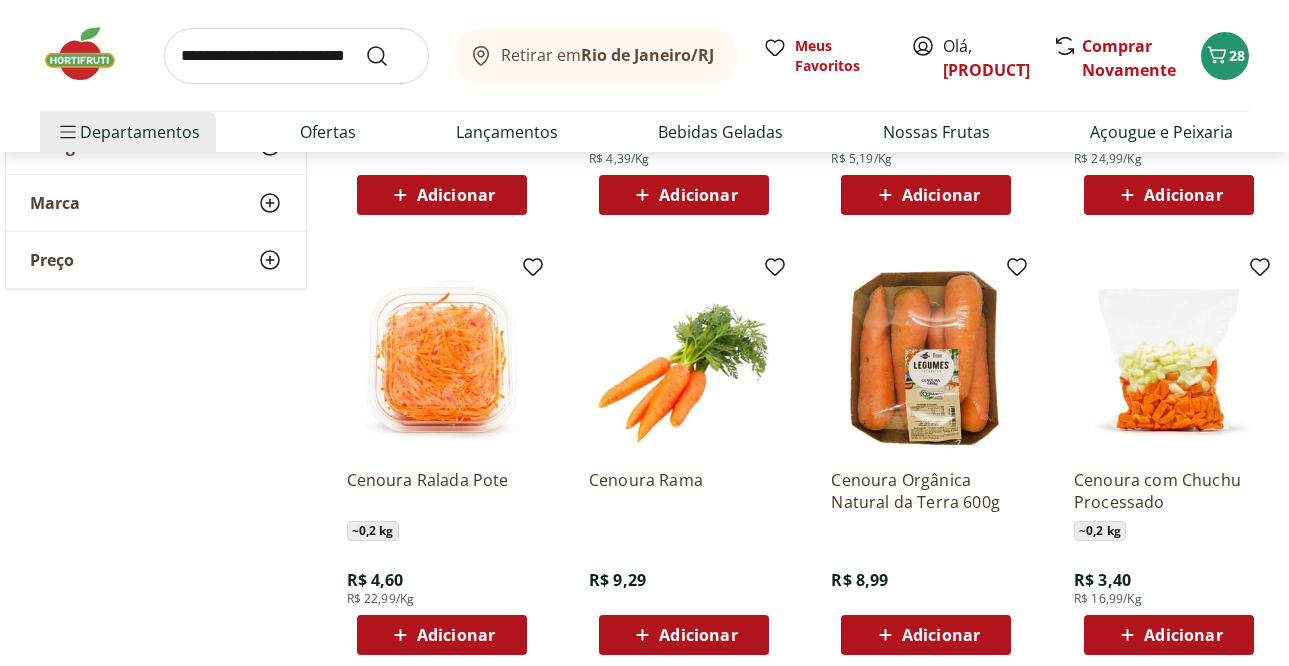 click on "Adicionar" at bounding box center (1183, 635) 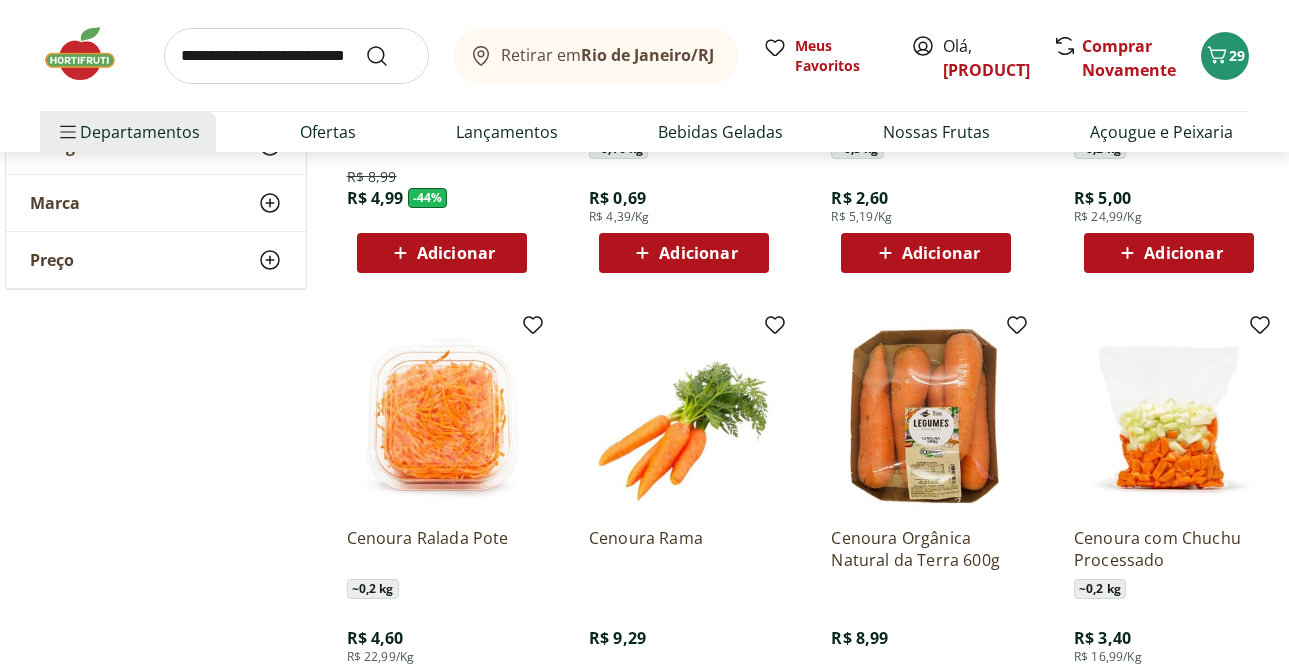 scroll, scrollTop: 500, scrollLeft: 0, axis: vertical 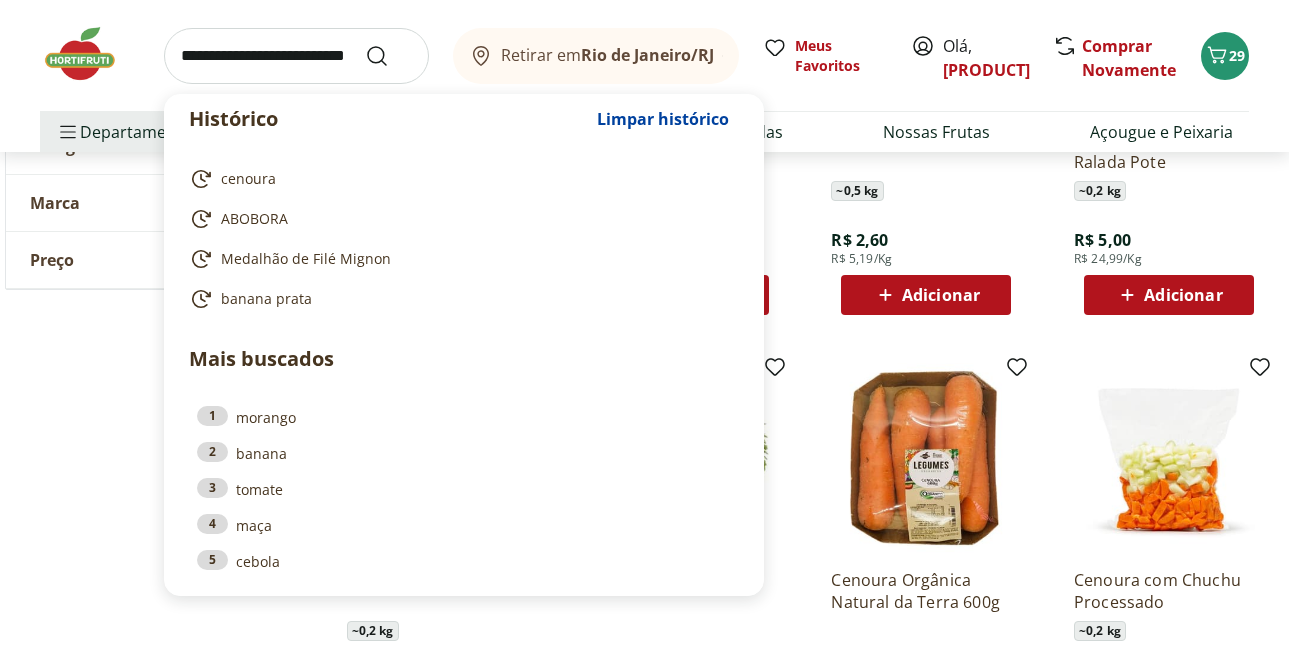 click at bounding box center [296, 56] 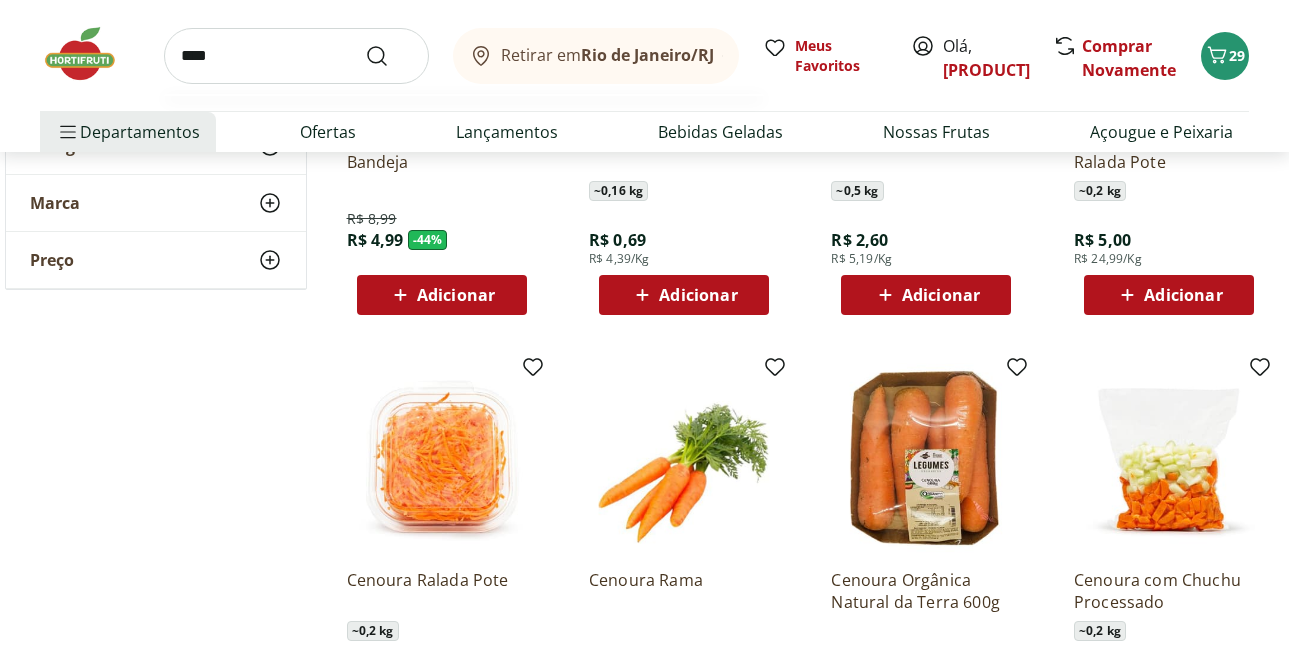 type on "*****" 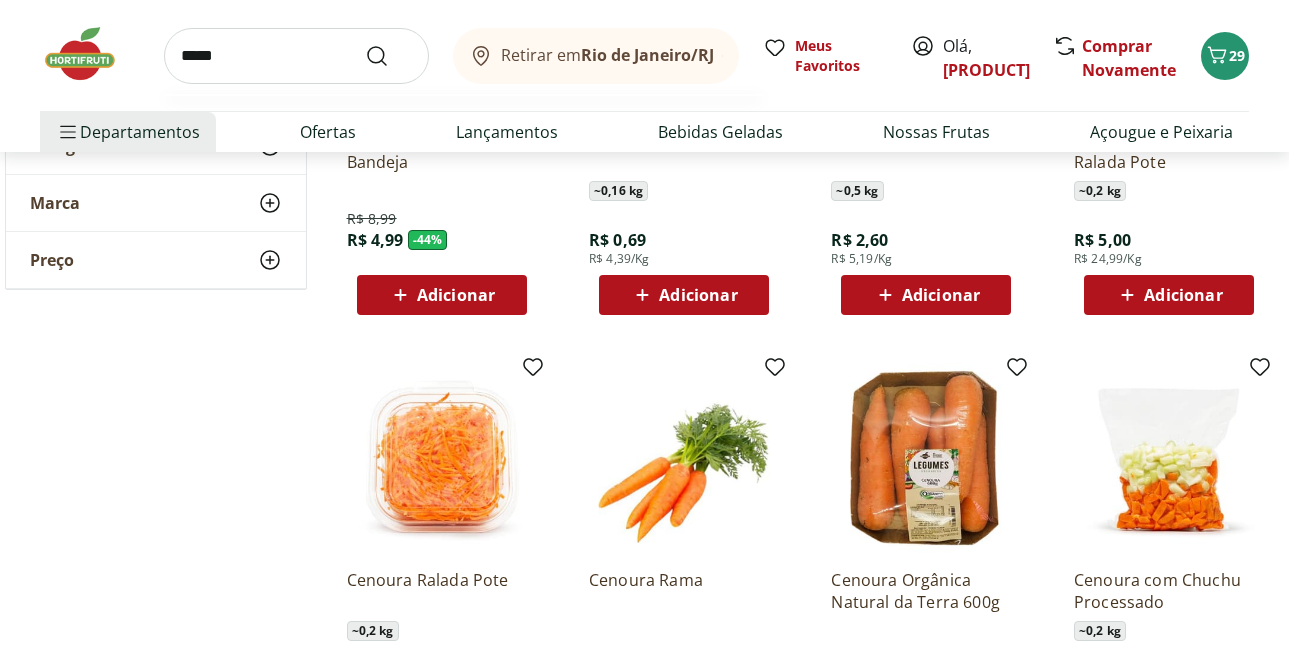 click at bounding box center (389, 56) 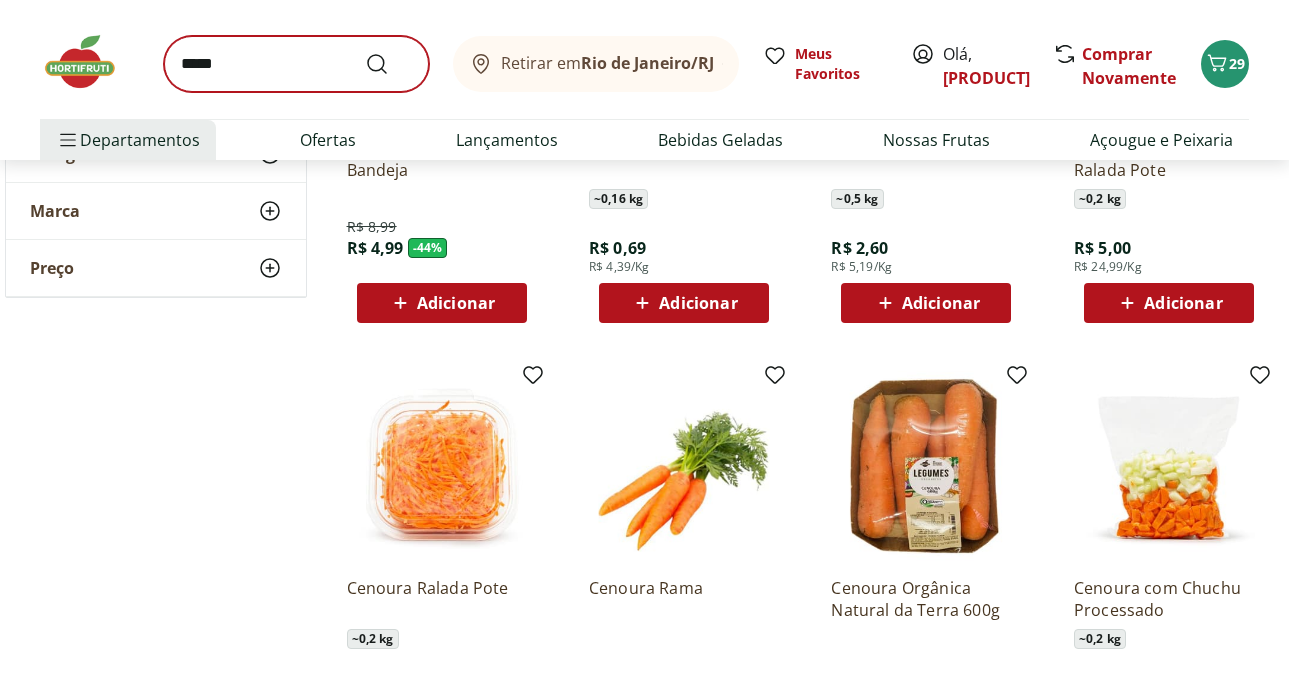 scroll, scrollTop: 0, scrollLeft: 0, axis: both 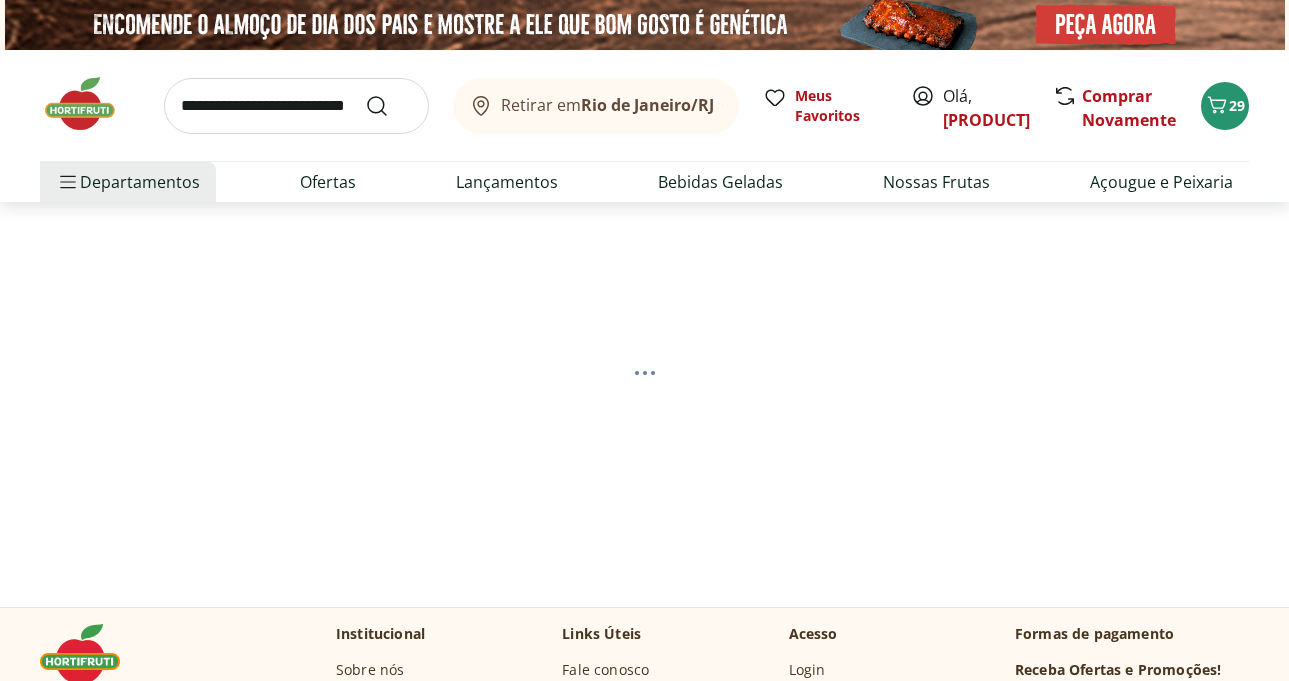 select on "**********" 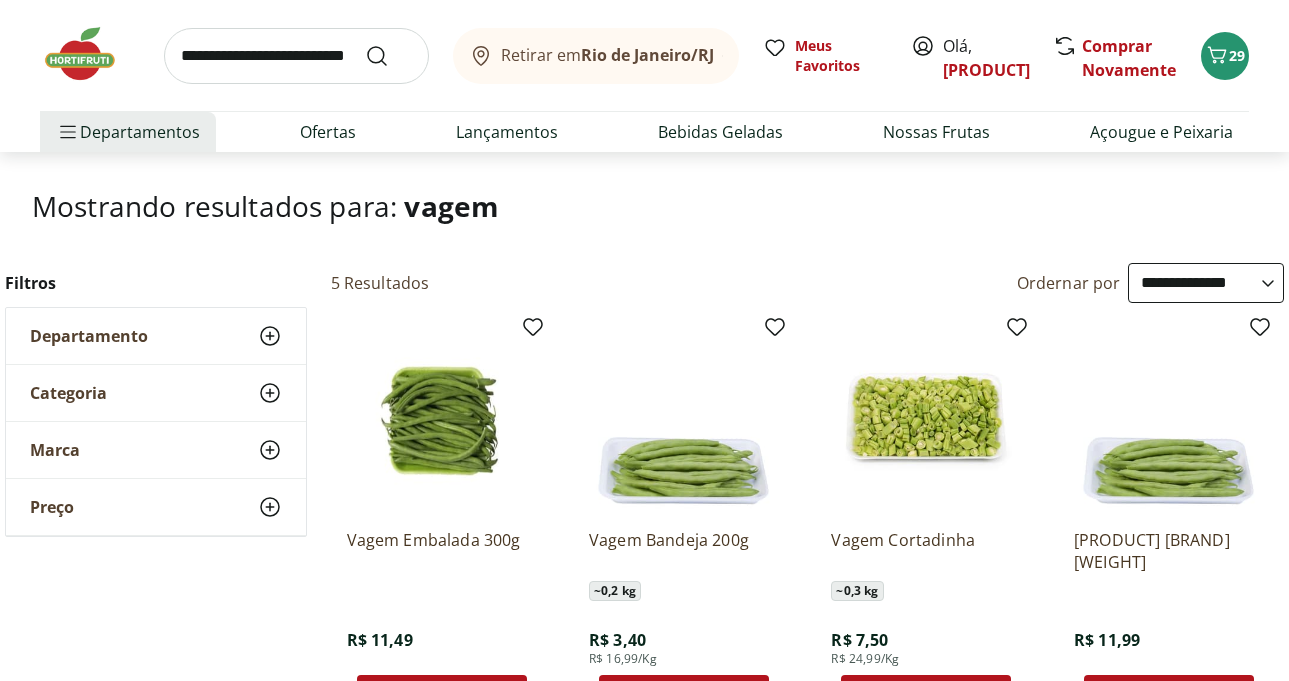 scroll, scrollTop: 200, scrollLeft: 0, axis: vertical 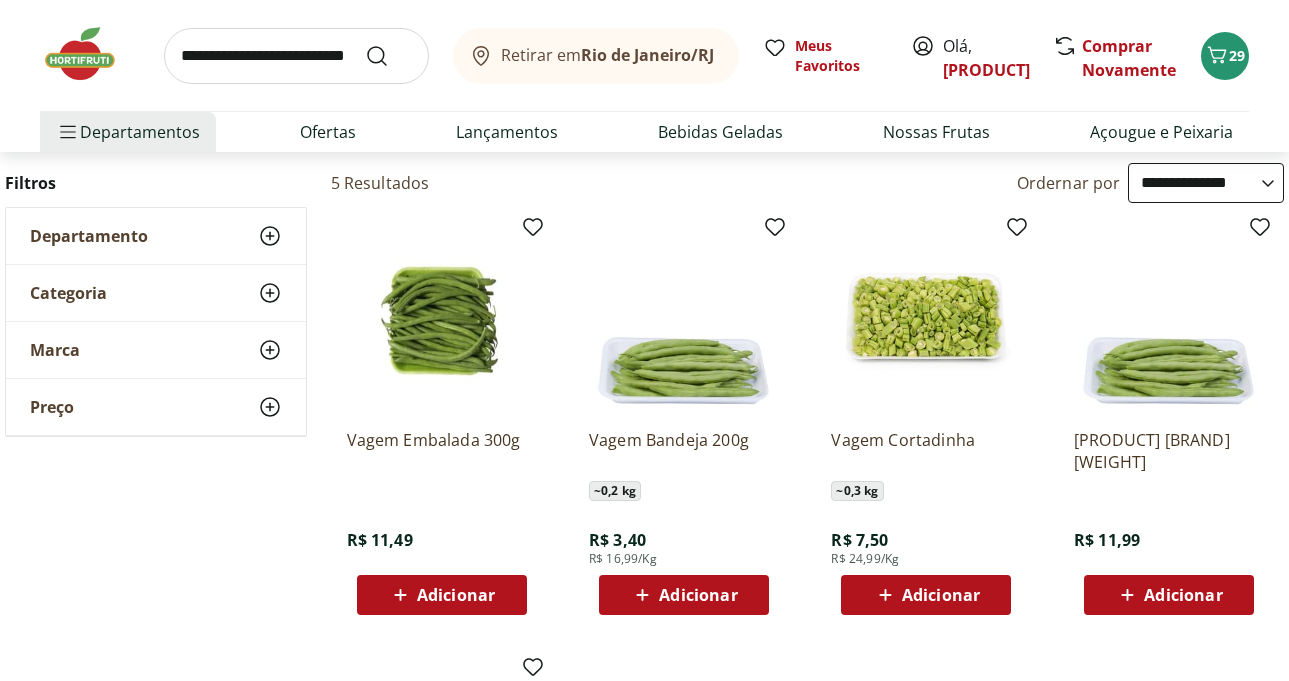 click on "Adicionar" at bounding box center [698, 595] 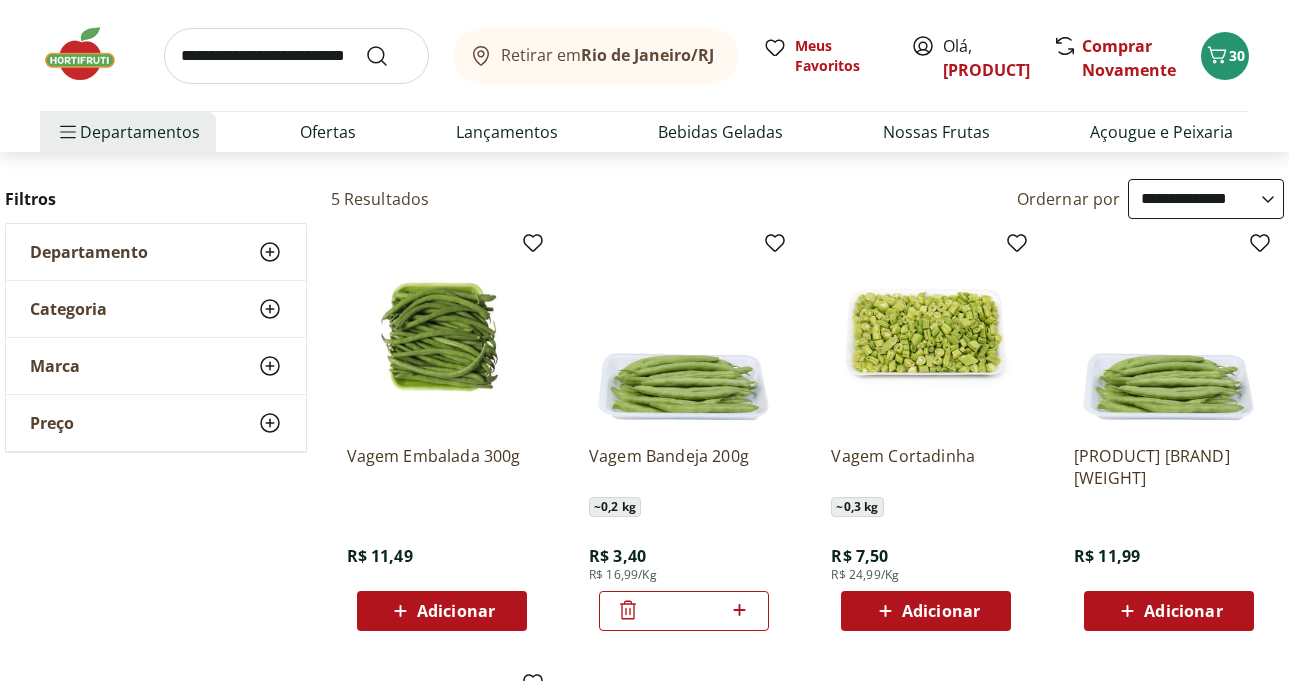 scroll, scrollTop: 100, scrollLeft: 0, axis: vertical 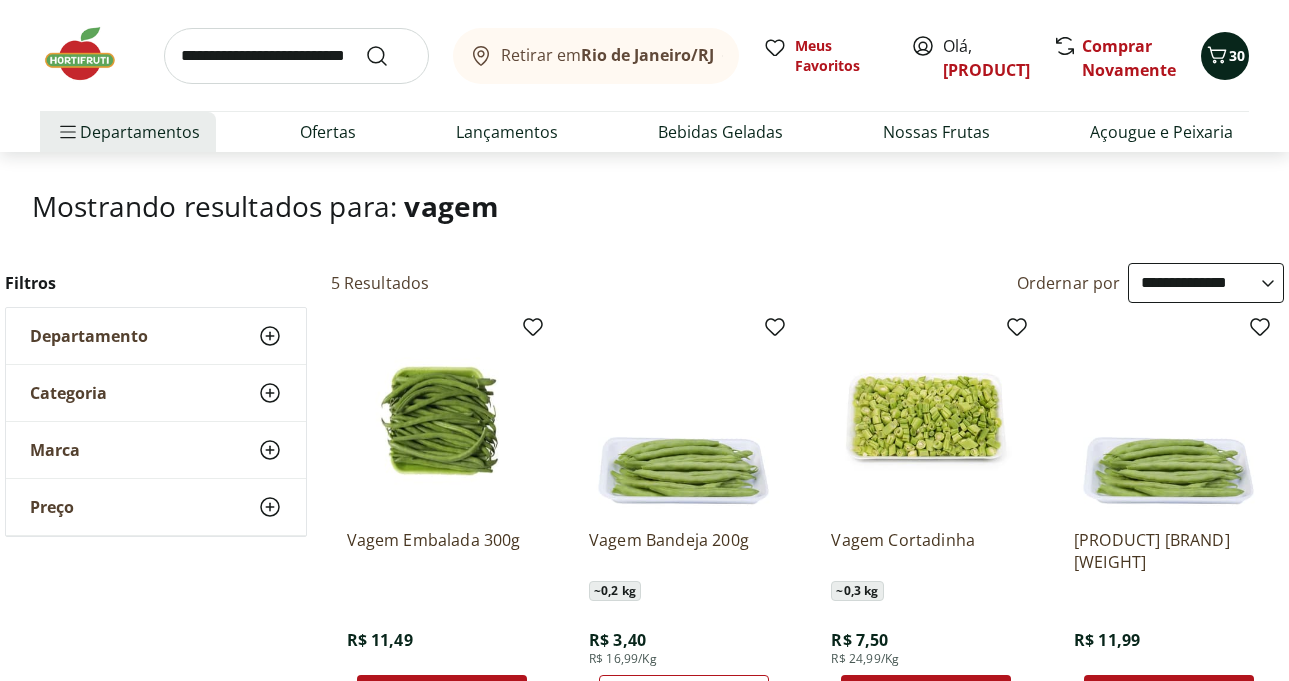 click on "30" at bounding box center [1225, 56] 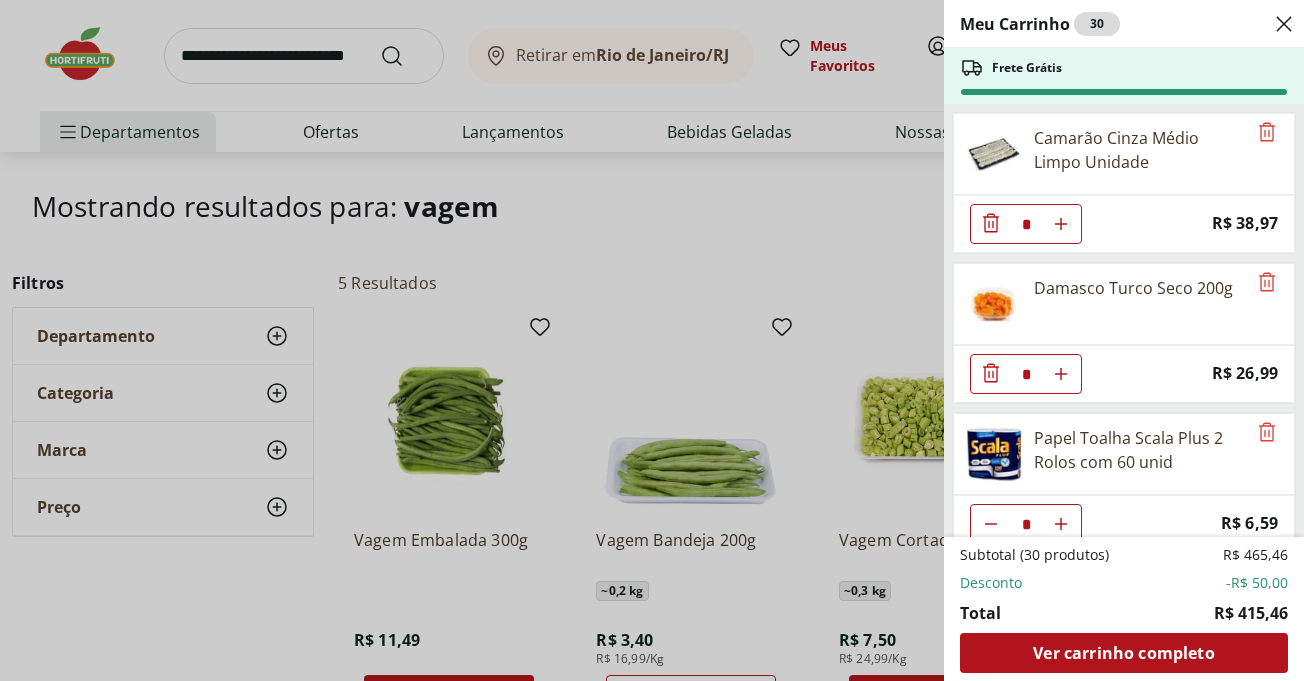 click on "Meu Carrinho 30 Frete Grátis Camarão Cinza Médio Limpo Unidade * Price: R$ 38,97 Damasco Turco Seco 200g * Price: R$ 26,99 Papel Toalha Scala Plus 2 Rolos com 60 unid * Price: R$ 6,59 Papel Alumínio Wyda Pratic Rolo 7,5 X 30Cm * Price: R$ 9,99 Filme Pvc Wyda Pratic Rolo 15 X 28Cm * Price: R$ 7,29 Vinho Tinto Chileno Ravanal Cabernet Sauvignon 750ml * Price: R$ 39,99 File de Tilápia Mangaratiba * Price: R$ 34,95 Filé Mignon Suíno Resfriado * Price: R$ 10,47 Medalhão de Filé Mignon * Original price: R$ 74,95 Price: R$ 49,95 Chá Mate Original Matte Leão Garrafa 300Ml * Price: R$ 3,99 Pepino Japonês Unidade * Price: R$ 1,89 Agrião Baby Leaf Hidrosol * Price: R$ 5,99 Lava Roupas OMO Lavagem Perfeita Refil - 900Ml * Price: R$ 17,99 Amaciante Comfort Concentrado Puro Cuidado 500Ml * Price: R$ 15,09 Pão Francês Integral * Price: R$ 1,79 Milho Verde Em Conserva Tradicional Bonduelle Lata 170G * Price: R$ 6,59 Bolo Bem Casado * Price: R$ 20,20 * Price: R$ 15,69 ABACATE SELECIONADO * *" at bounding box center (652, 340) 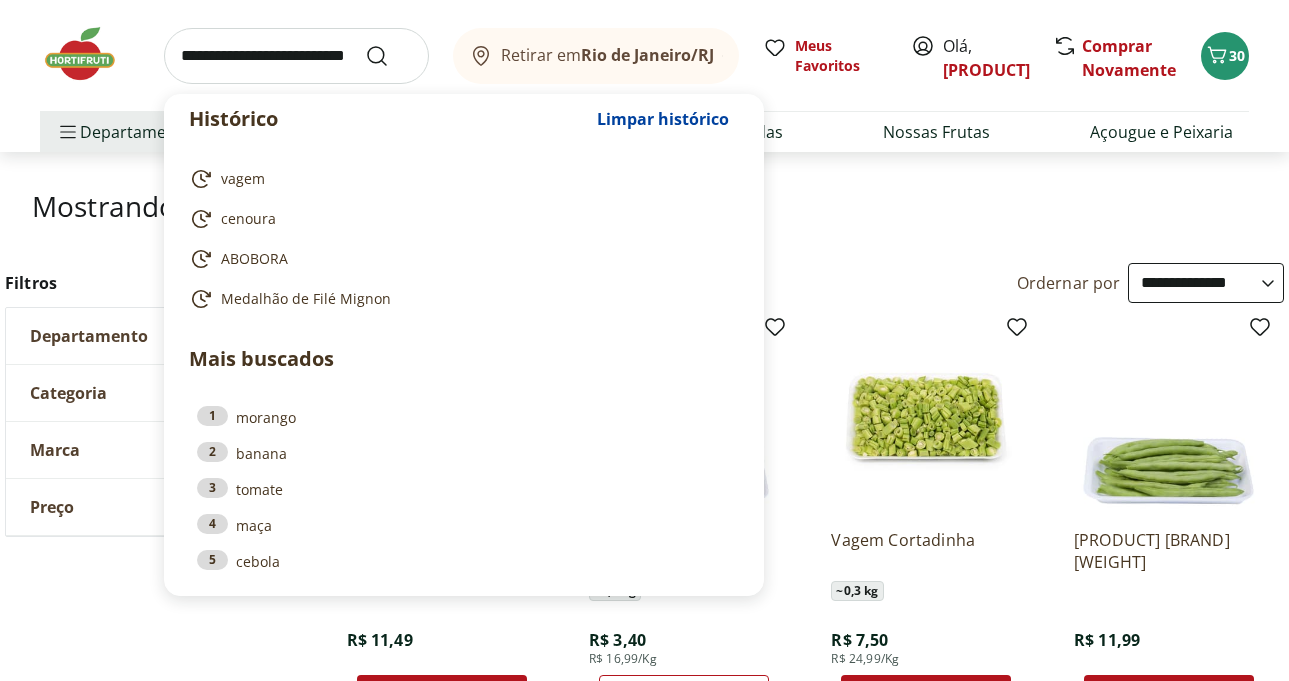 click at bounding box center (296, 56) 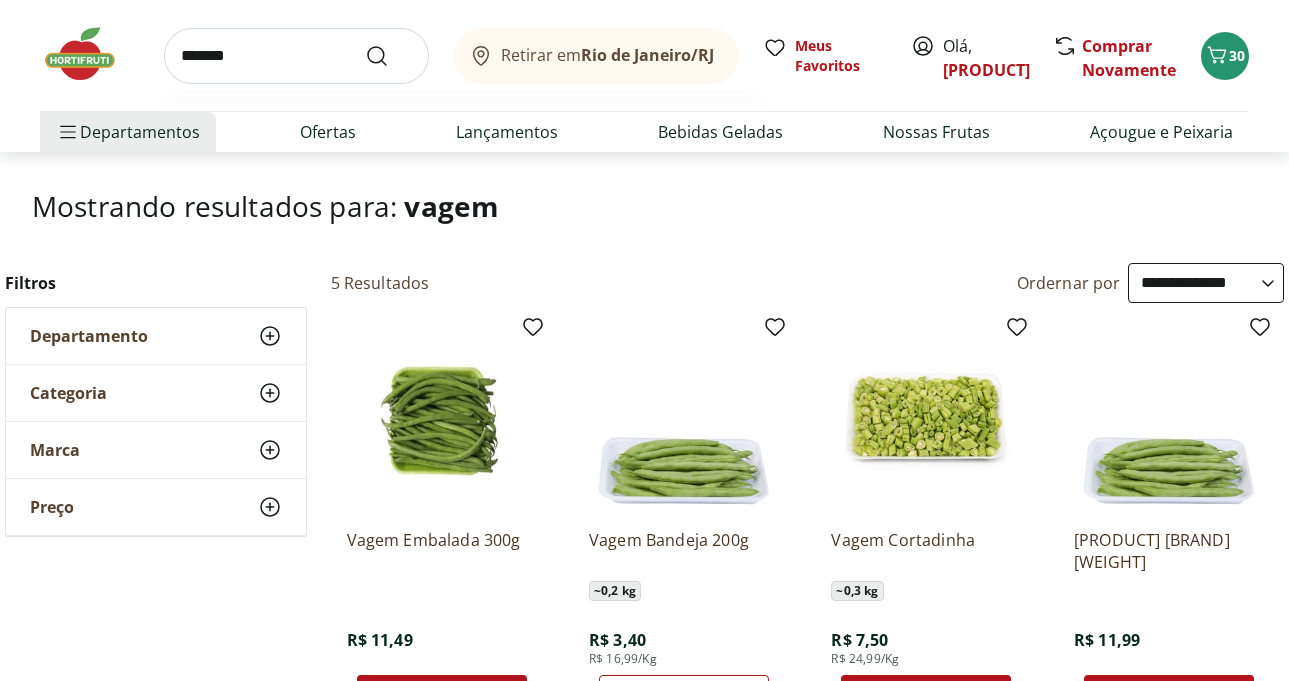 type on "*******" 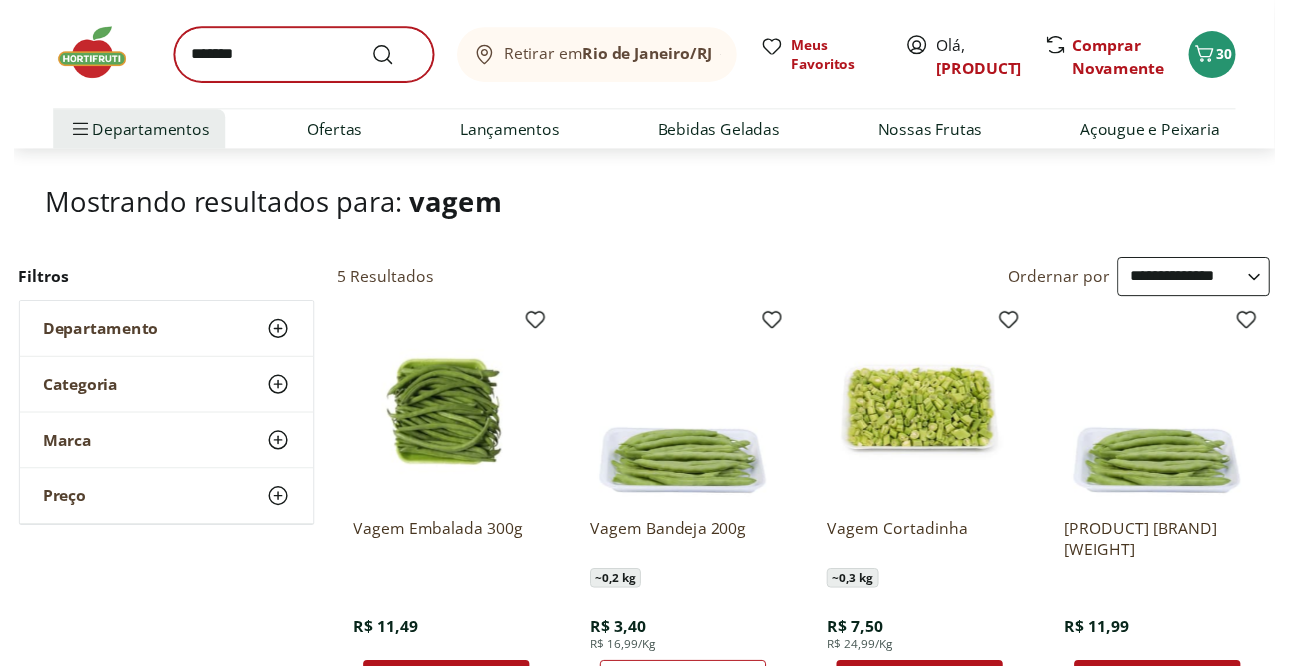 scroll, scrollTop: 0, scrollLeft: 0, axis: both 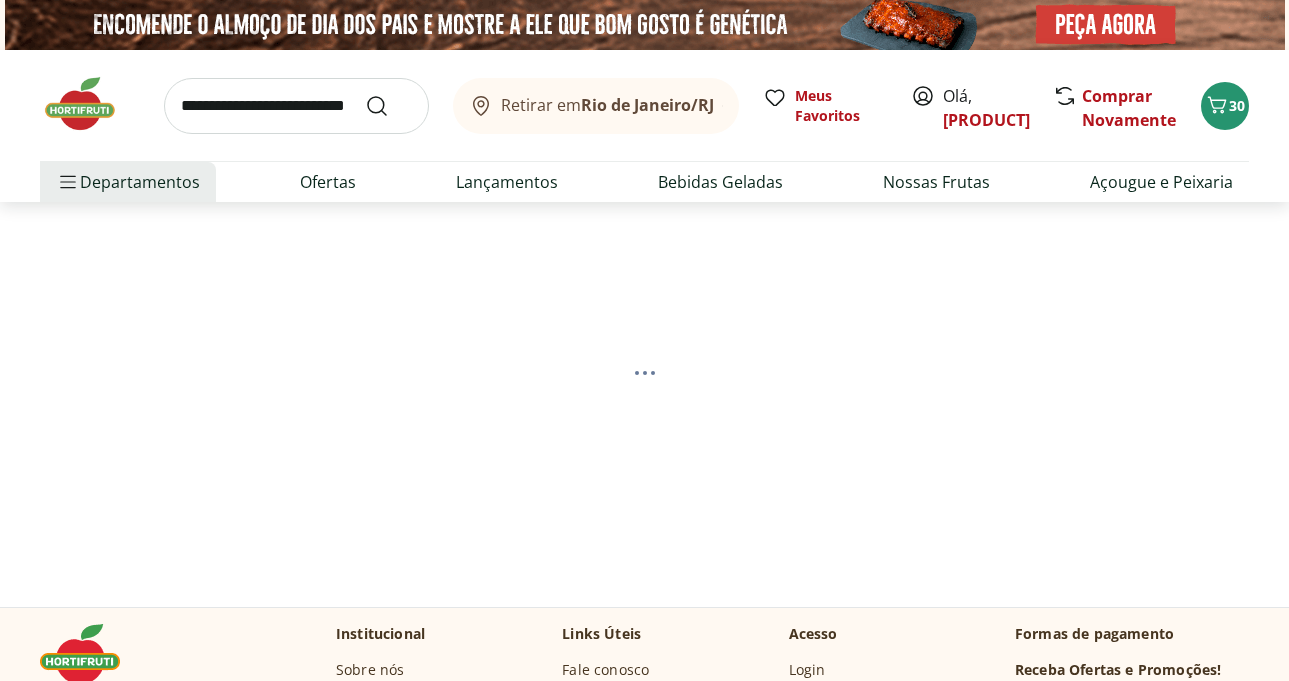 select on "**********" 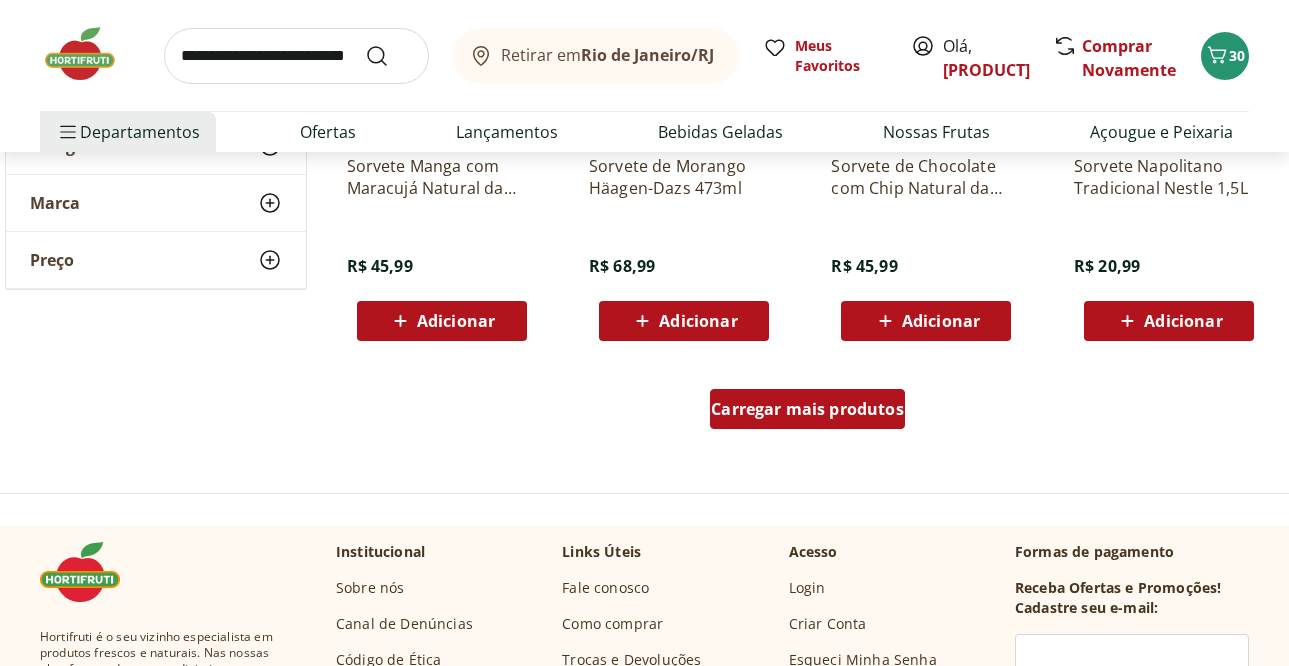 scroll, scrollTop: 1400, scrollLeft: 0, axis: vertical 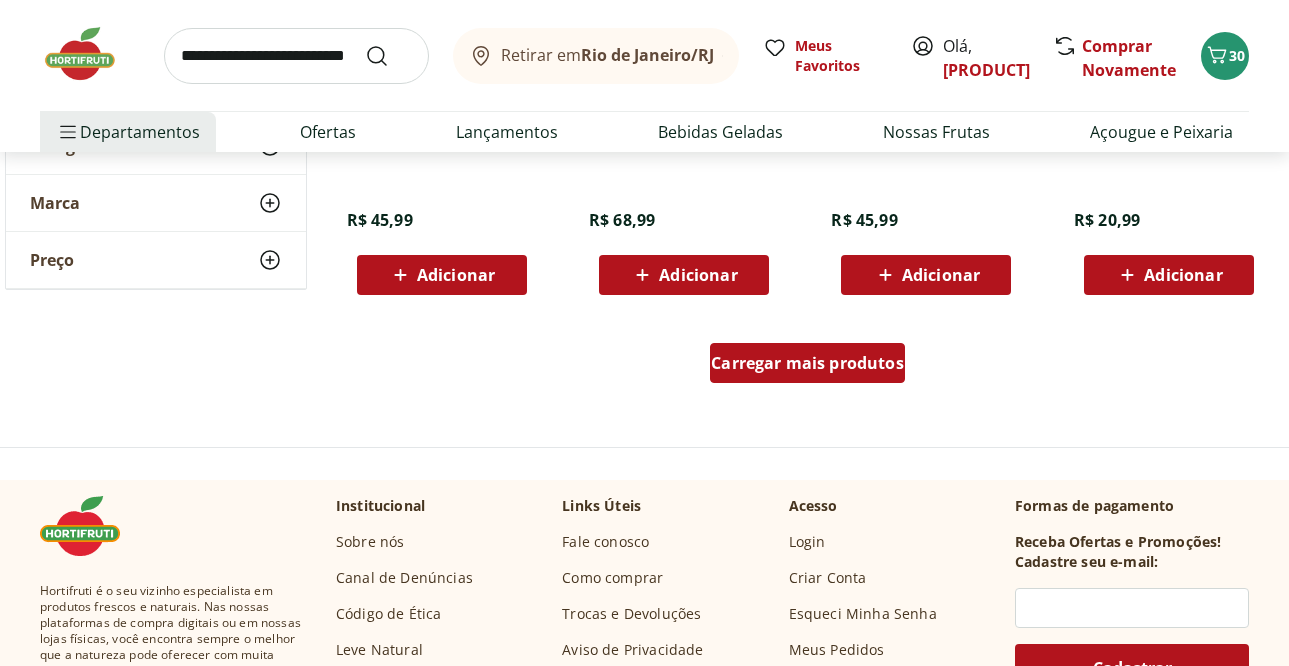 click on "Carregar mais produtos" at bounding box center [807, 363] 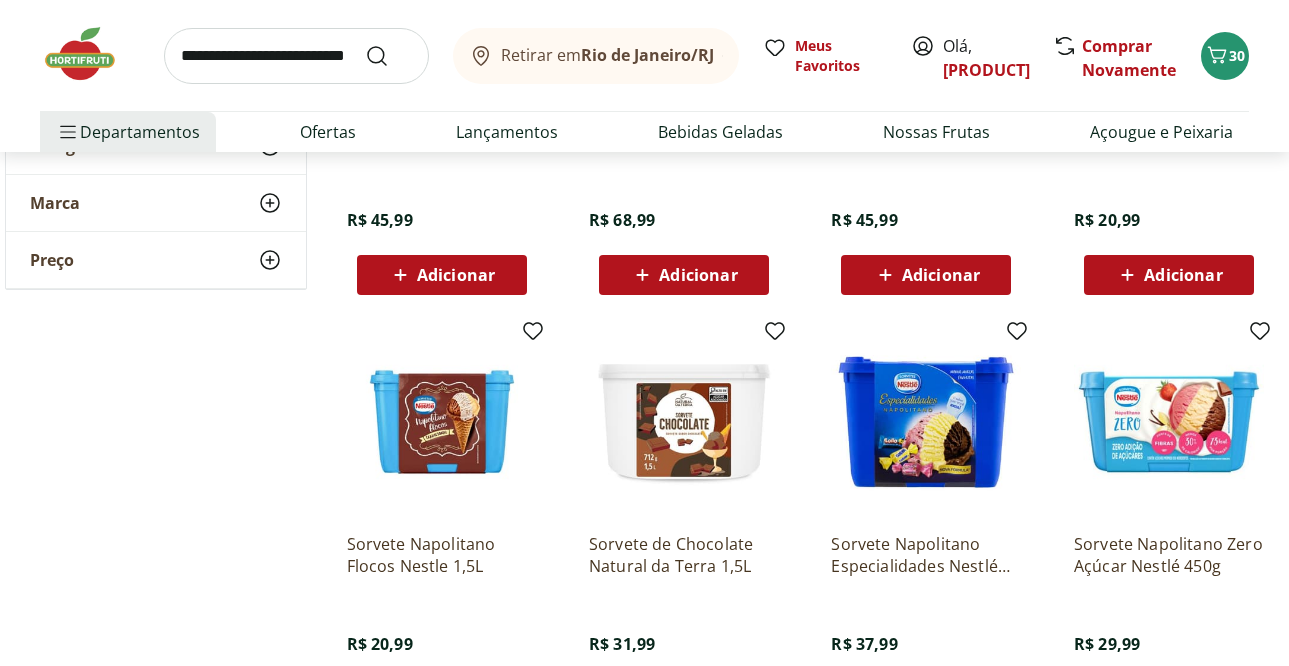 scroll, scrollTop: 1500, scrollLeft: 0, axis: vertical 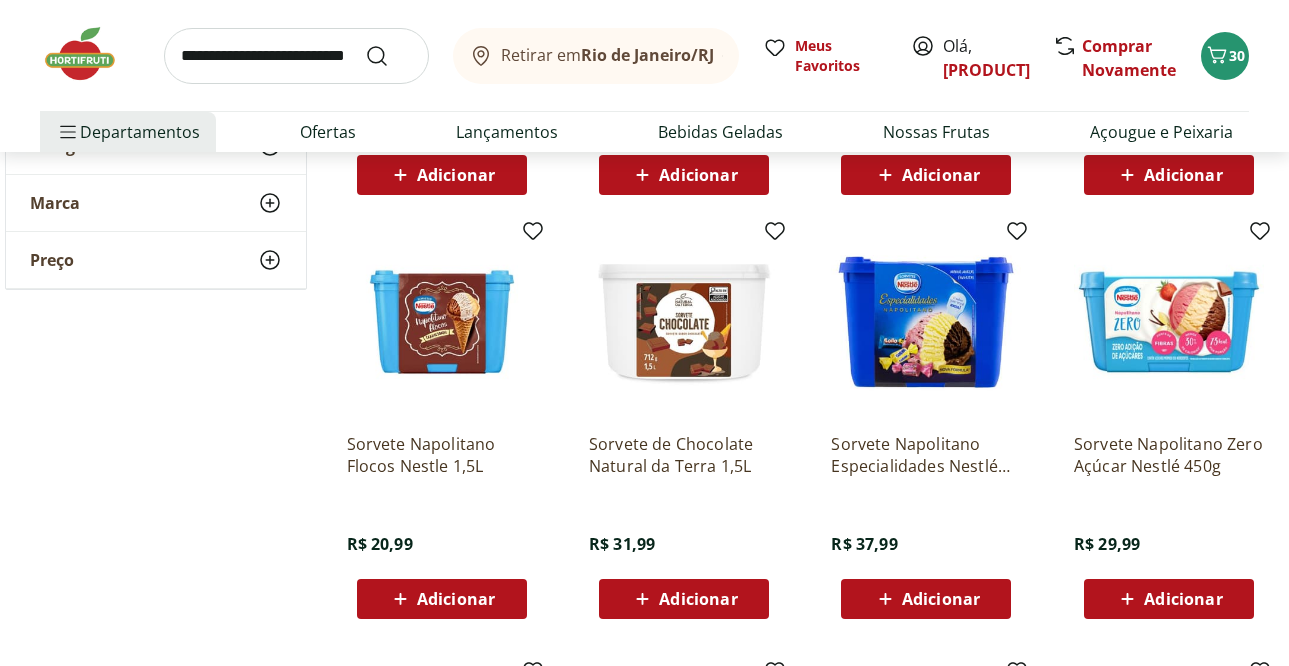 click on "Adicionar" at bounding box center [1183, 599] 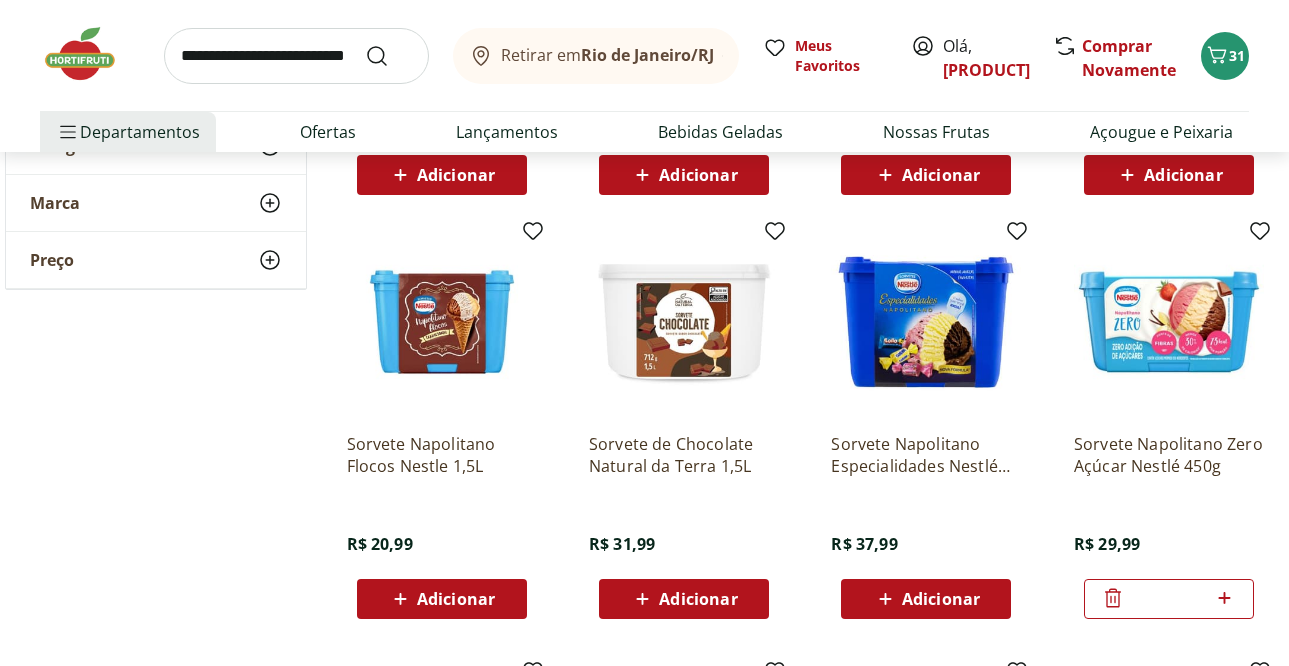 click on "Adicionar" at bounding box center [941, 599] 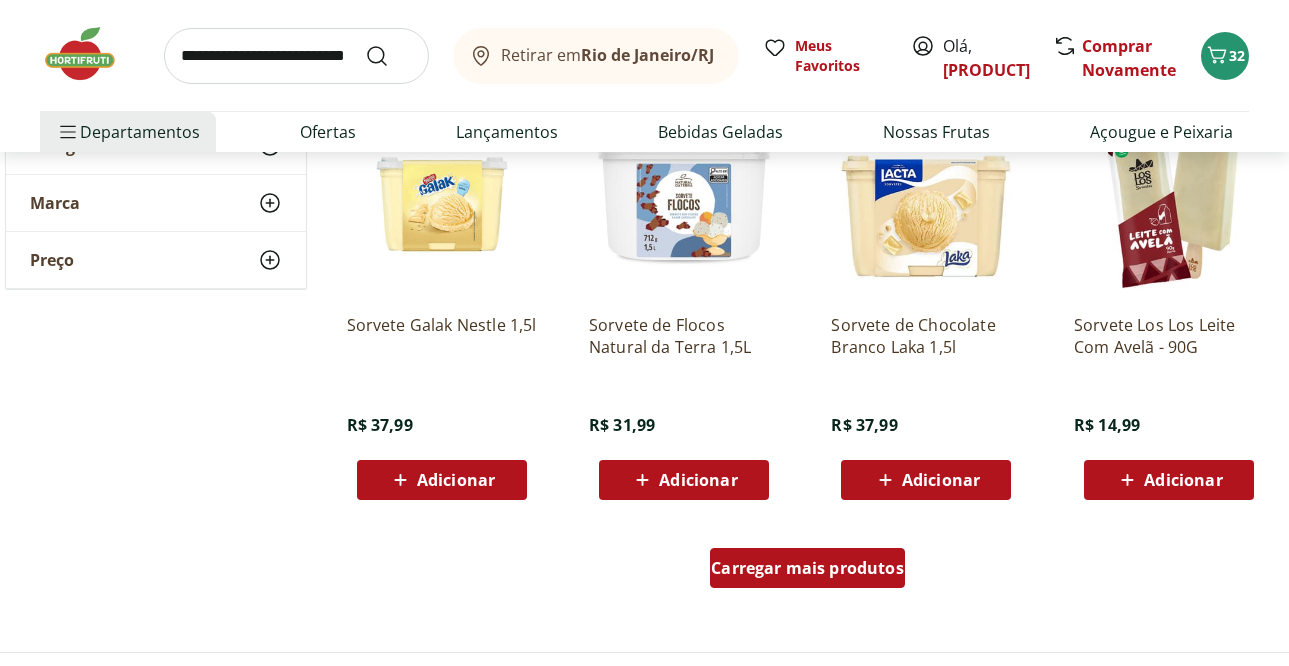 scroll, scrollTop: 2500, scrollLeft: 0, axis: vertical 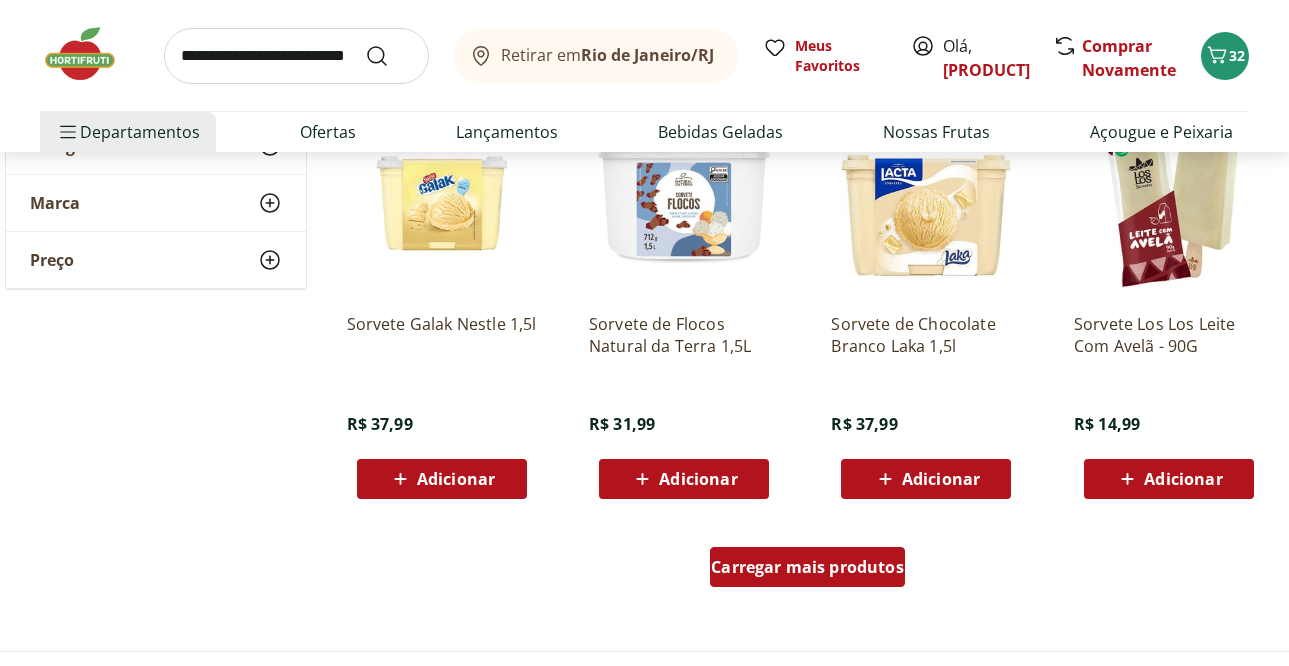 click on "Carregar mais produtos" at bounding box center (807, 567) 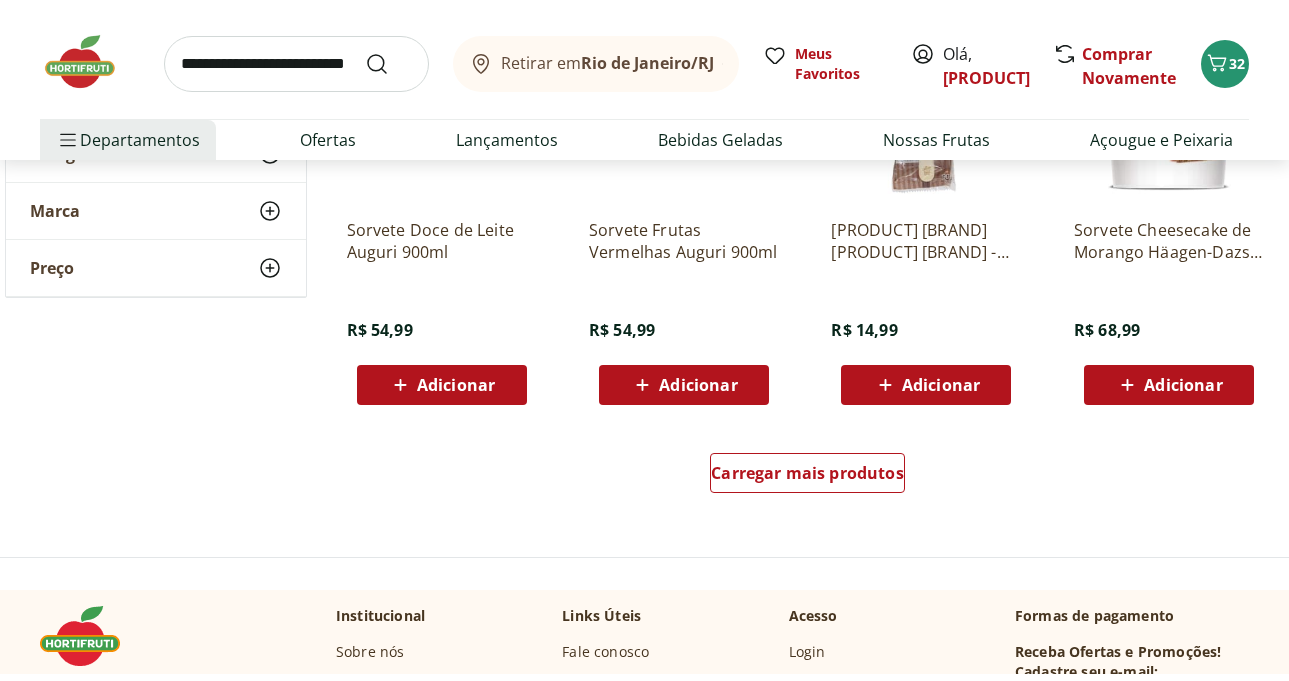scroll, scrollTop: 4000, scrollLeft: 0, axis: vertical 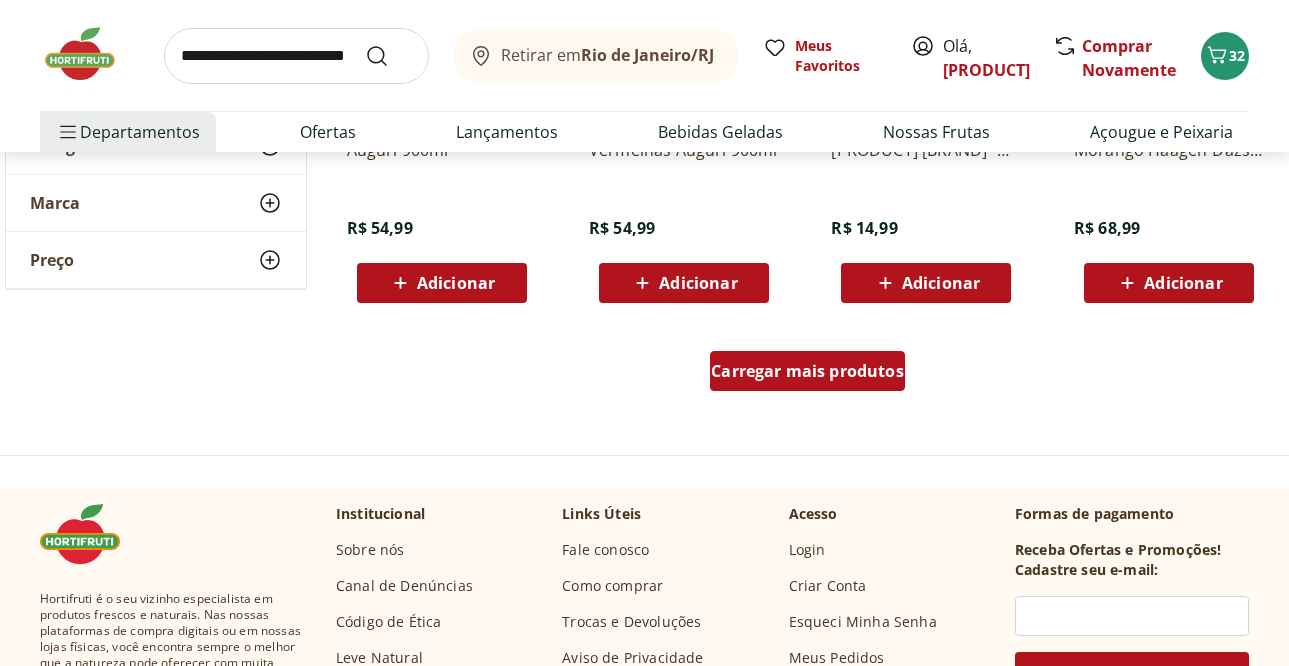 click on "Carregar mais produtos" at bounding box center (807, 371) 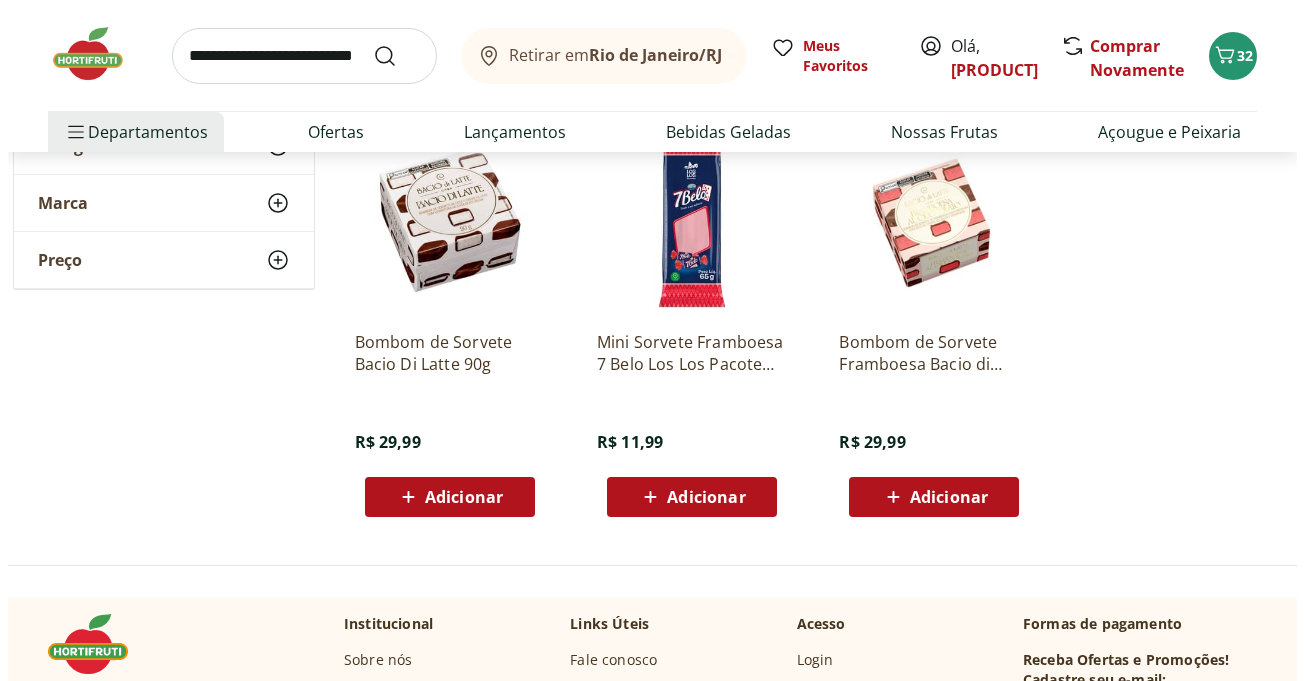 scroll, scrollTop: 5000, scrollLeft: 0, axis: vertical 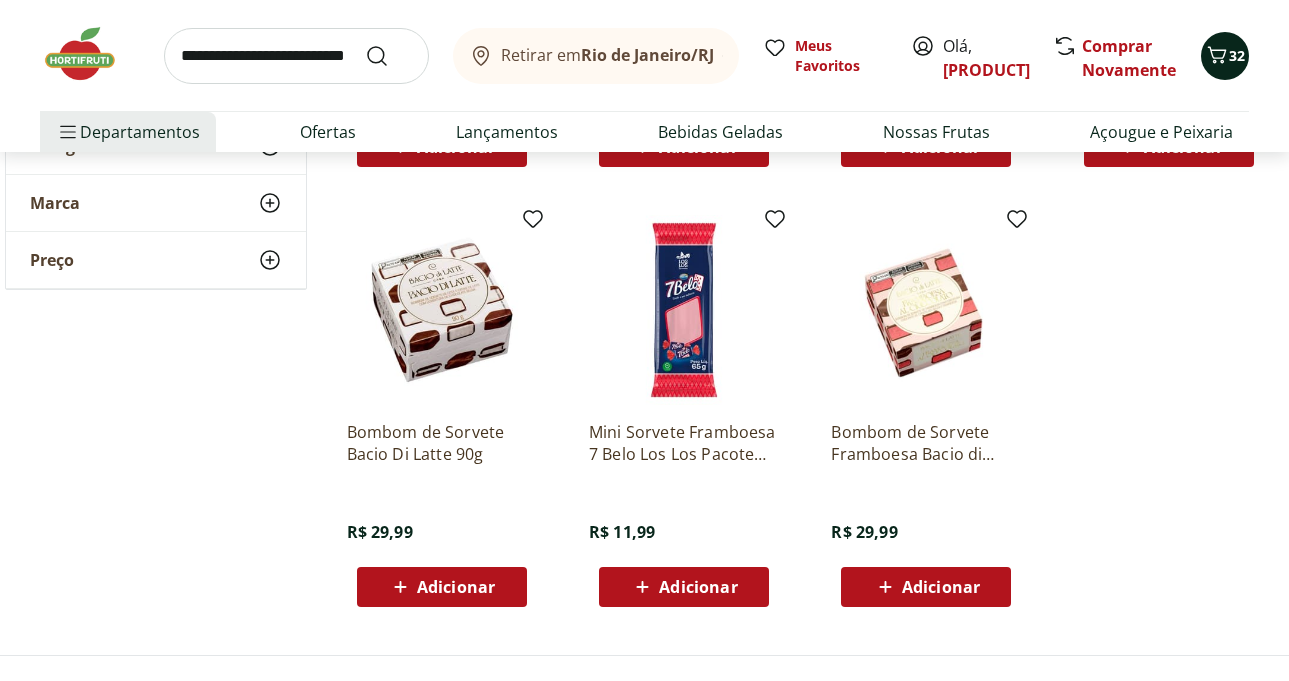 click on "32" at bounding box center (1237, 55) 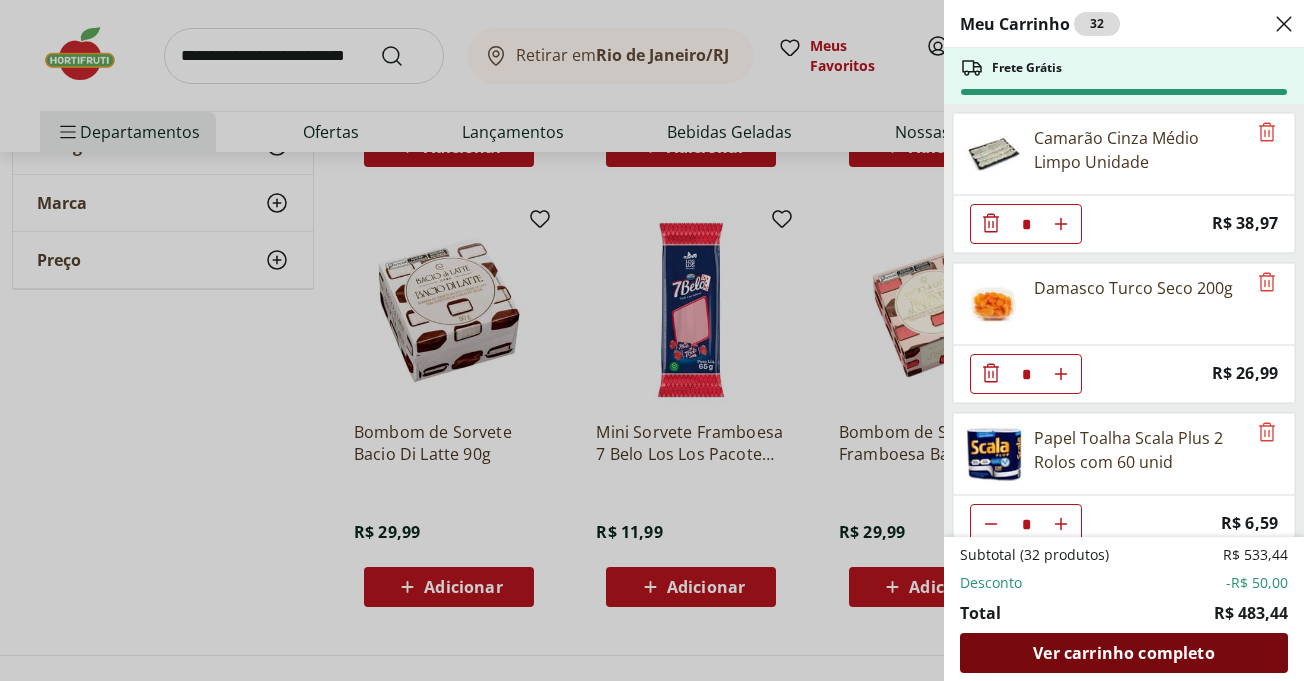 click on "Ver carrinho completo" at bounding box center (1123, 653) 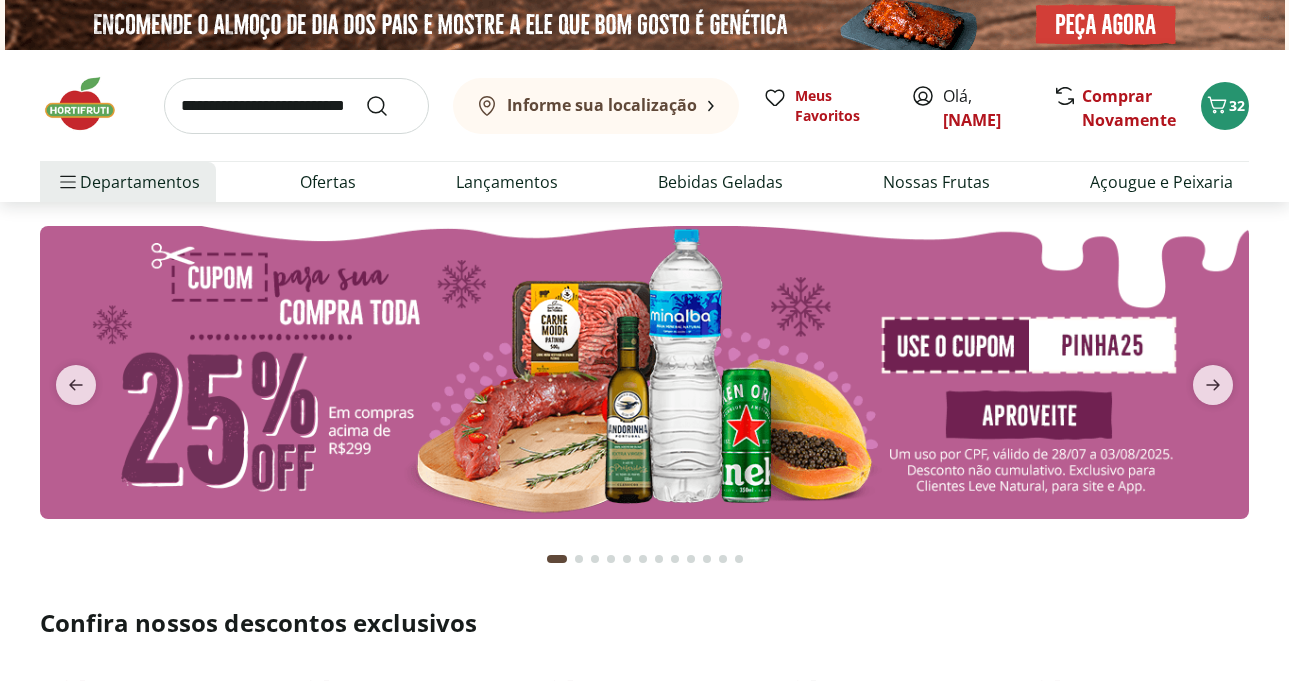 scroll, scrollTop: 0, scrollLeft: 0, axis: both 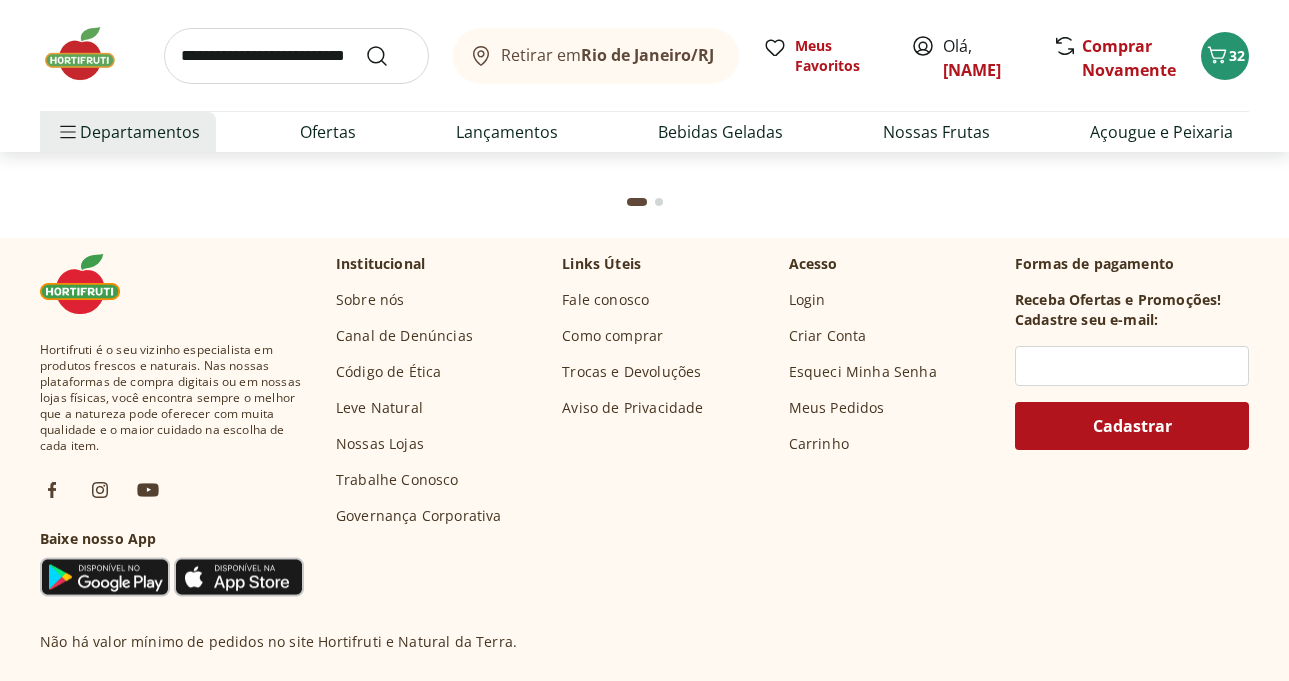 click on "Fale conosco" at bounding box center [605, 300] 